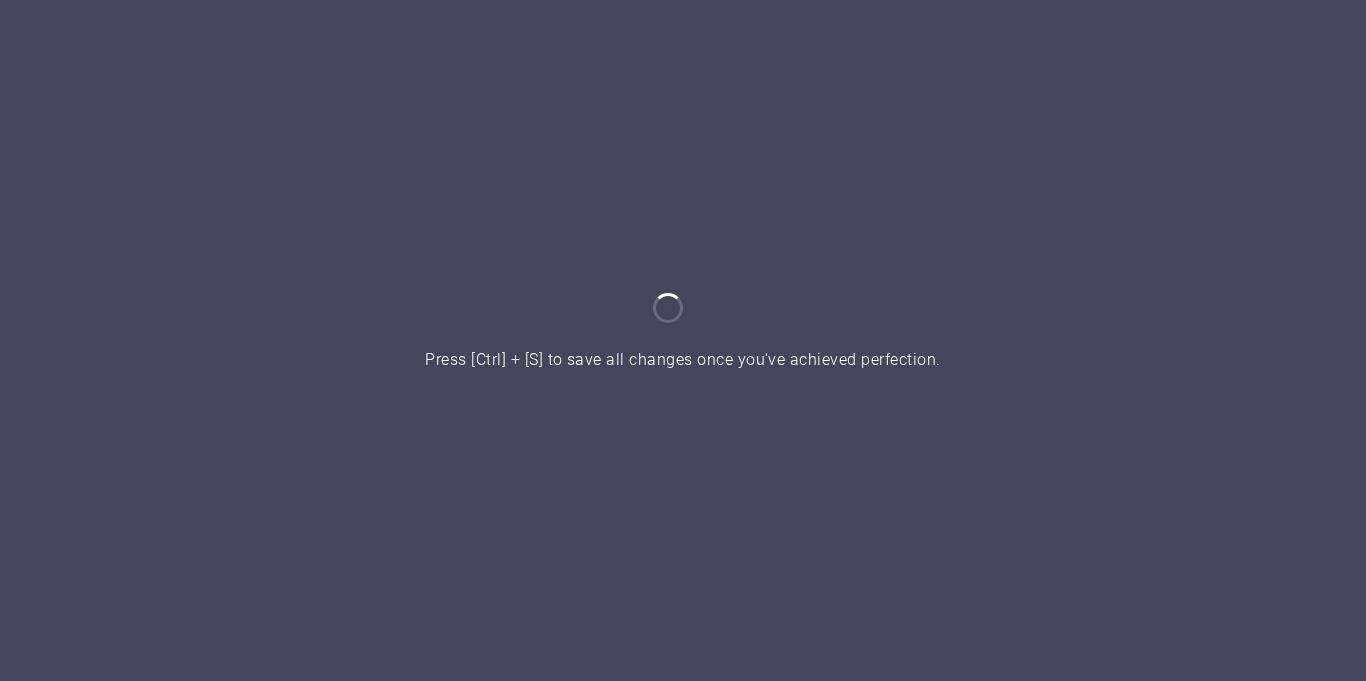 scroll, scrollTop: 0, scrollLeft: 0, axis: both 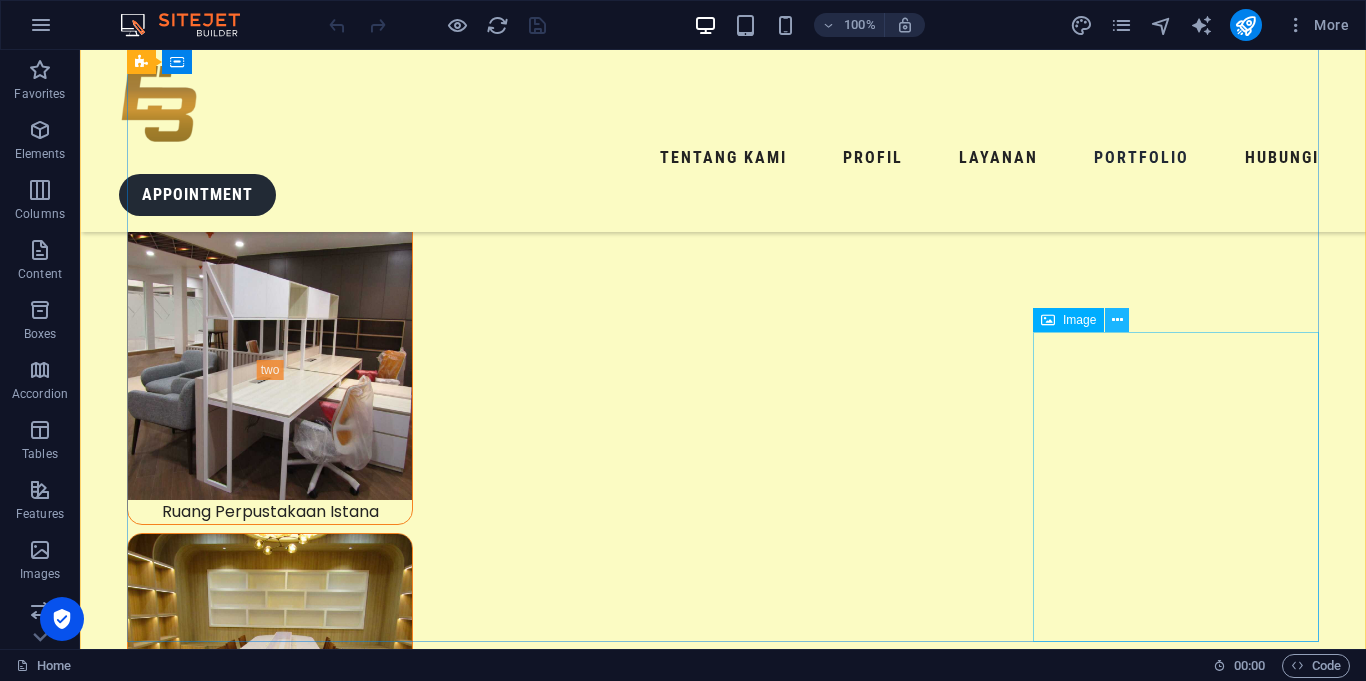 click at bounding box center [1117, 320] 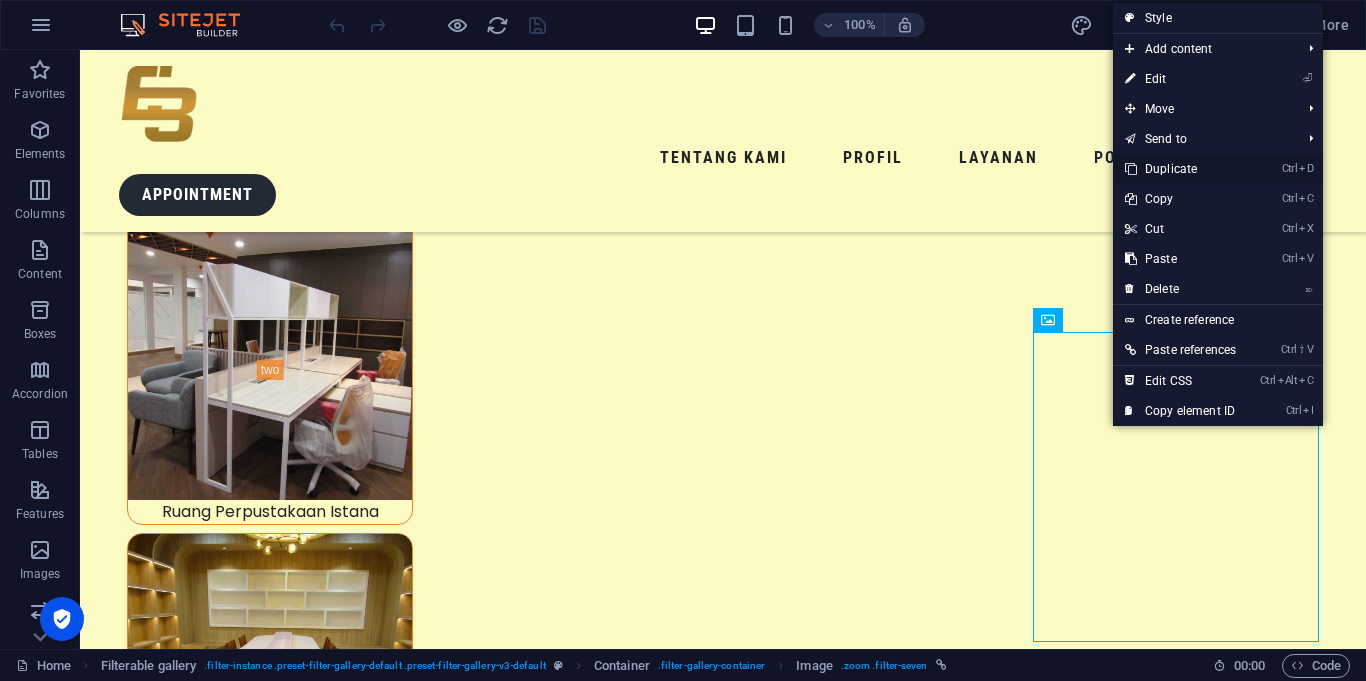 click on "Ctrl D  Duplicate" at bounding box center [1180, 169] 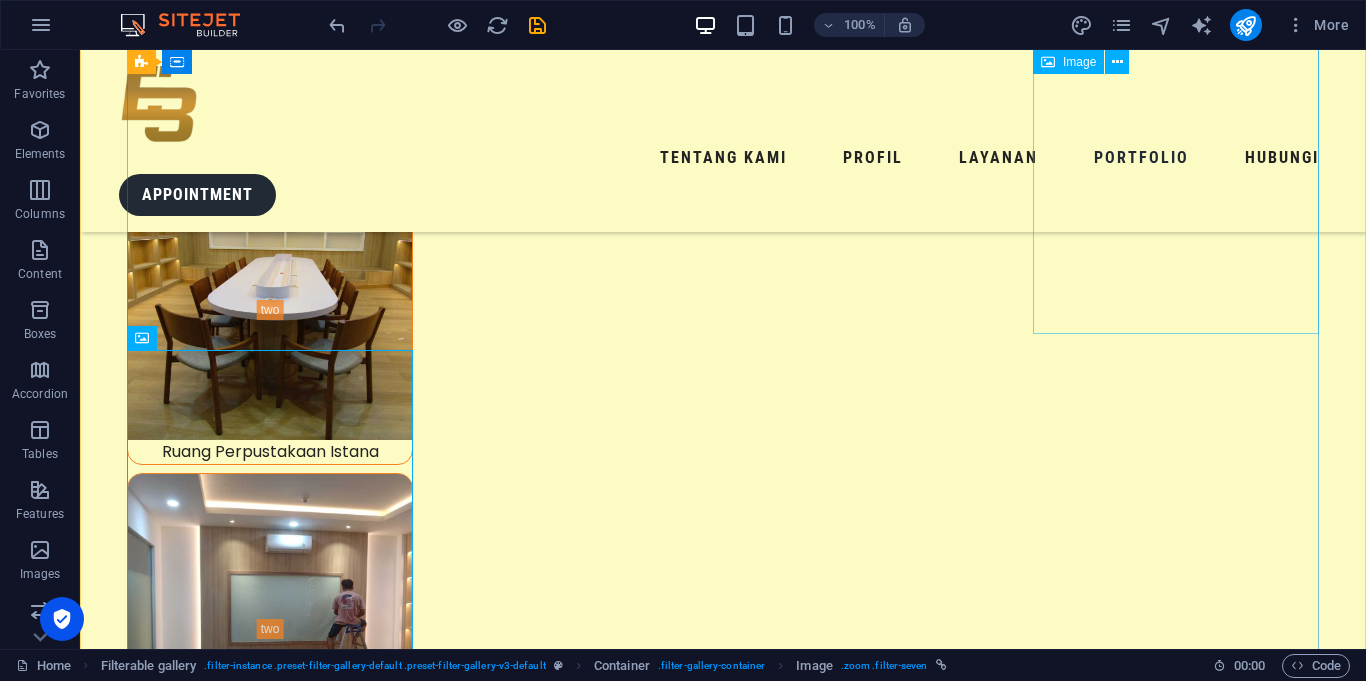 scroll, scrollTop: 8280, scrollLeft: 0, axis: vertical 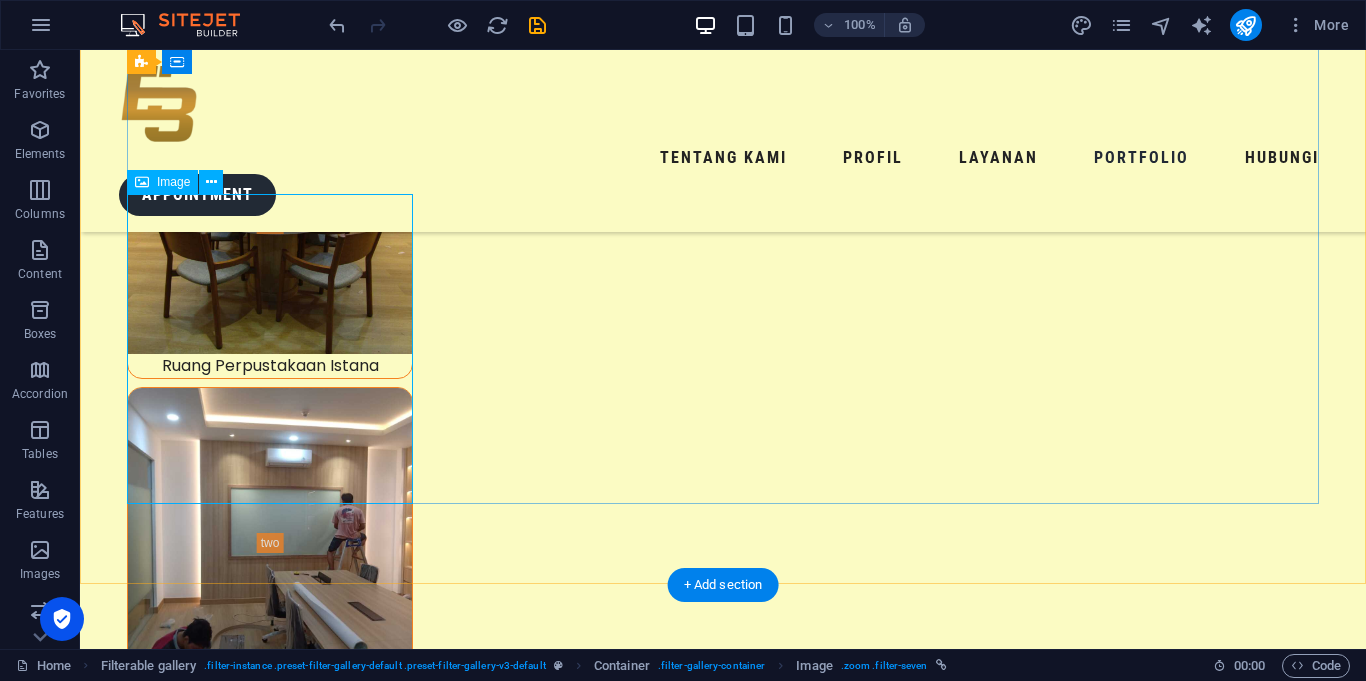 click on "Perbaikan Halaman Setneg" at bounding box center [270, 19467] 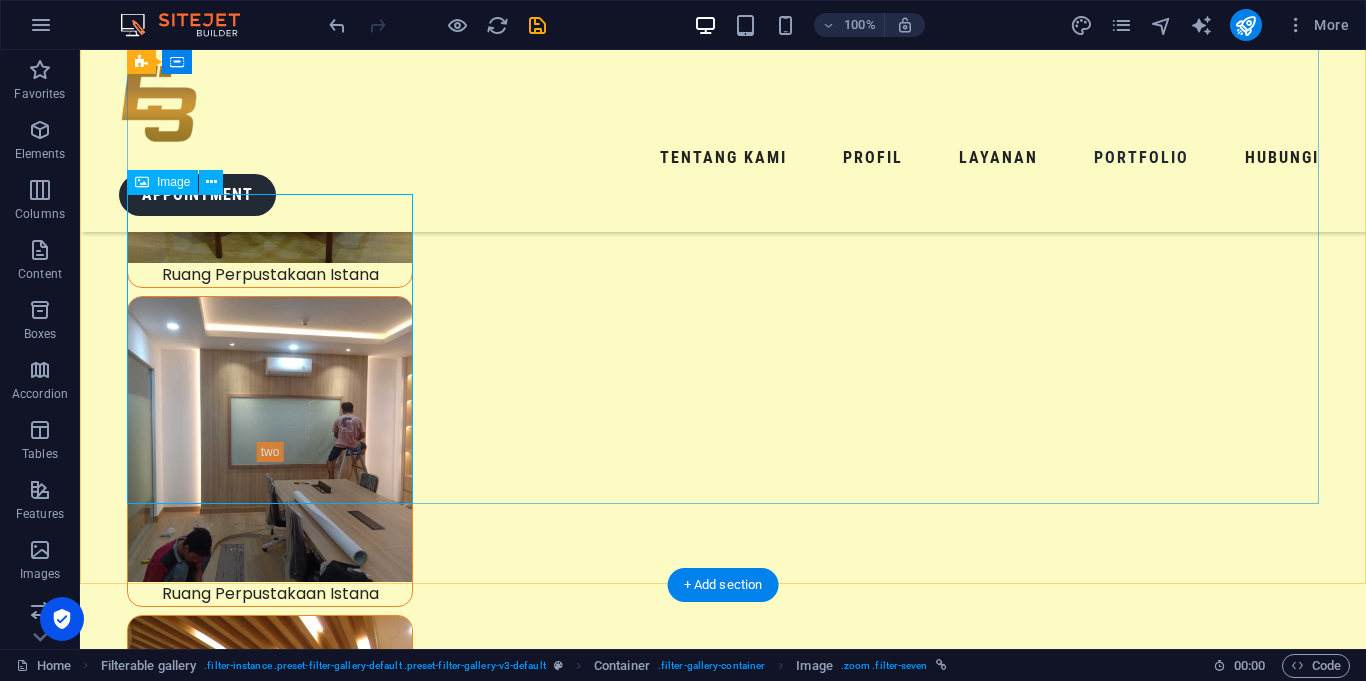 select on "%" 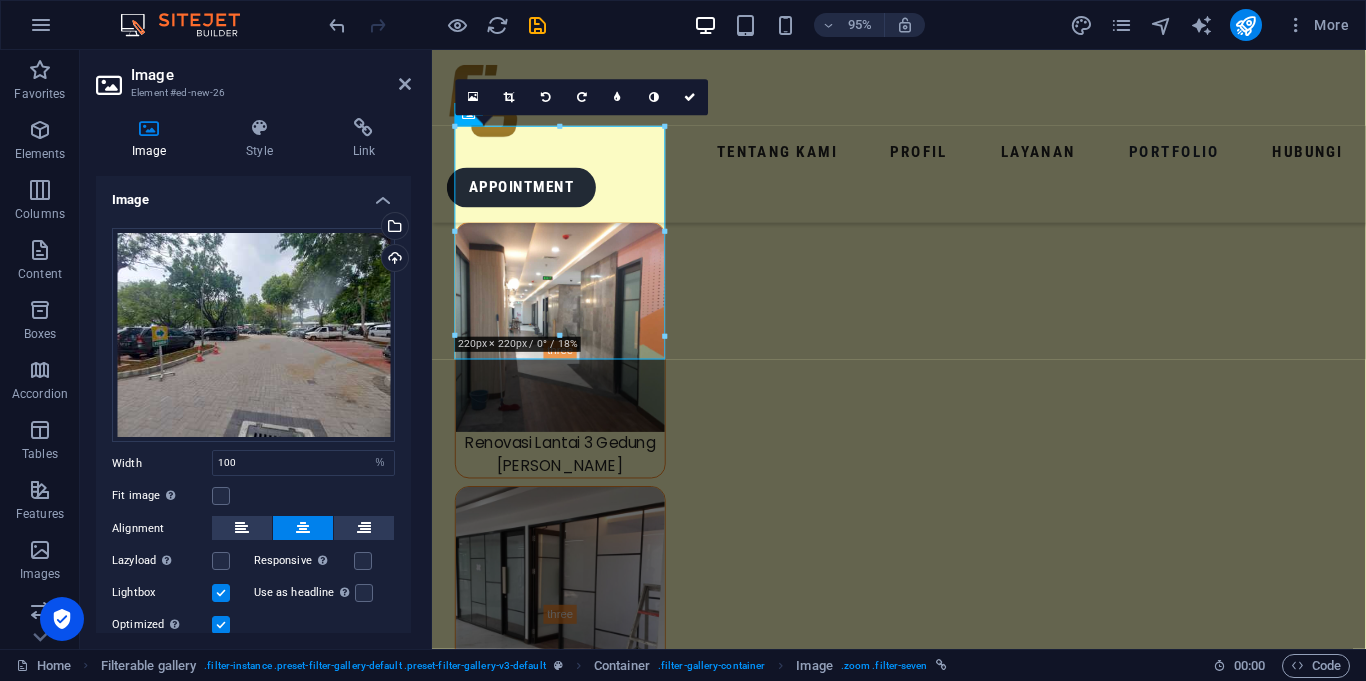 scroll, scrollTop: 7790, scrollLeft: 0, axis: vertical 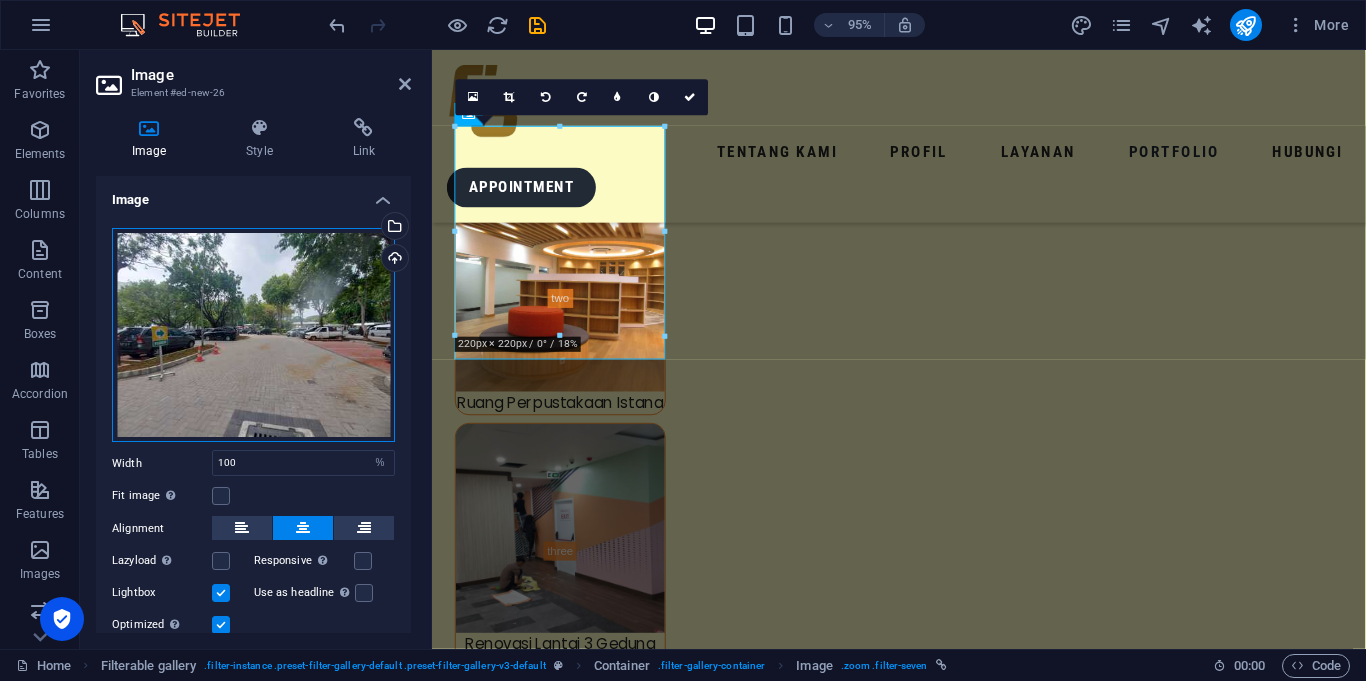 click on "Drag files here, click to choose files or select files from Files or our free stock photos & videos" at bounding box center (253, 335) 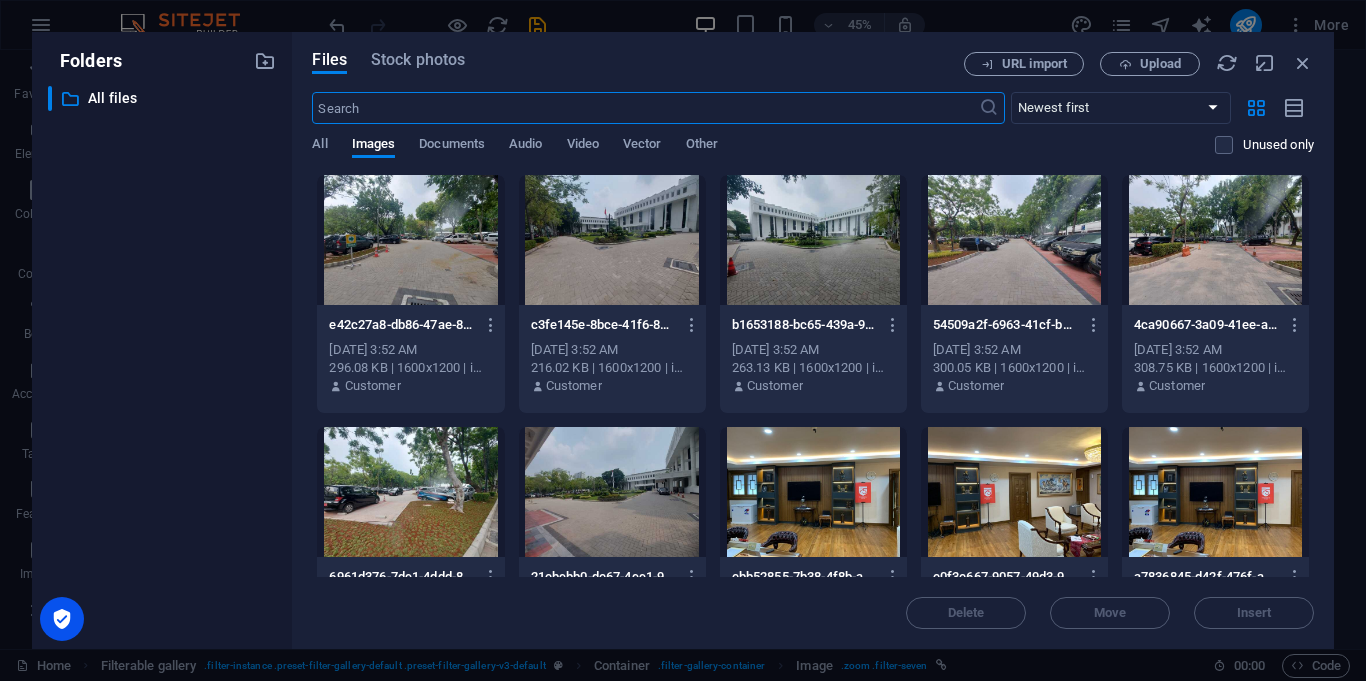 scroll, scrollTop: 7805, scrollLeft: 0, axis: vertical 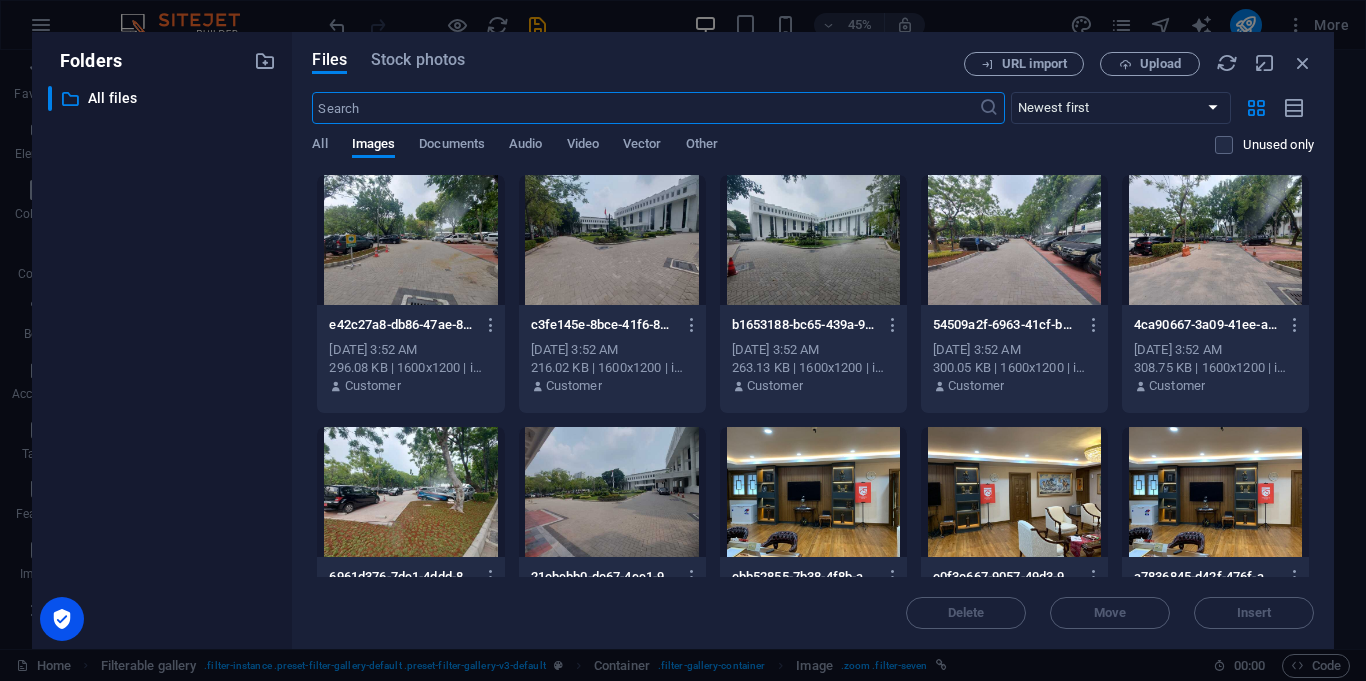 click on "Files Stock photos URL import Upload ​ Newest first Oldest first Name (A-Z) Name (Z-A) Size (0-9) Size (9-0) Resolution (0-9) Resolution (9-0) All Images Documents Audio Video Vector Other Unused only Drop files here to upload them instantly e42c27a8-db86-47ae-8573-8f05727faaf7-lMPCB3-49MZmL23etGFm7A.jpg e42c27a8-db86-47ae-8573-8f05727faaf7-lMPCB3-49MZmL23etGFm7A.jpg [DATE] 3:52 AM 296.08 KB | 1600x1200 | image/jpeg Customer c3fe145e-8bce-41f6-828c-18f1b623989e-I7CGsJ9MXWLcHXXxwJ9Gsg.jpg c3fe145e-8bce-41f6-828c-18f1b623989e-I7CGsJ9MXWLcHXXxwJ9Gsg.jpg [DATE] 3:52 AM 216.02 KB | 1600x1200 | image/jpeg Customer b1653188-bc65-439a-9a79-908bb7f04fbc-GxWZe0kt9yB2CBY3g4W37A.jpg b1653188-bc65-439a-9a79-908bb7f04fbc-GxWZe0kt9yB2CBY3g4W37A.jpg [DATE] 3:52 AM 263.13 KB | 1600x1200 | image/jpeg Customer 54509a2f-6963-41cf-b297-2a50465595c9-zhBuUsWLNSmZmk2DzeEopw.jpg 54509a2f-6963-41cf-b297-2a50465595c9-zhBuUsWLNSmZmk2DzeEopw.jpg [DATE] 3:52 AM 300.05 KB | 1600x1200 | image/jpeg Customer Customer" at bounding box center [813, 340] 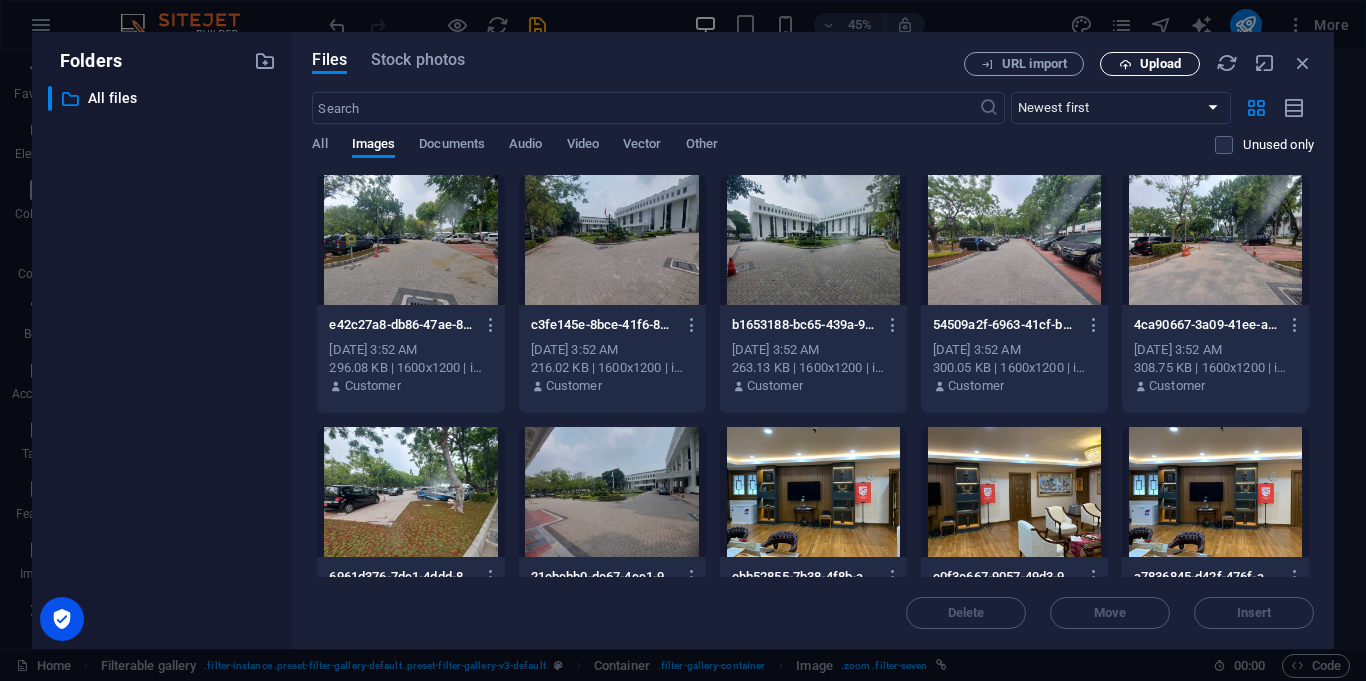 click on "Upload" at bounding box center [1150, 64] 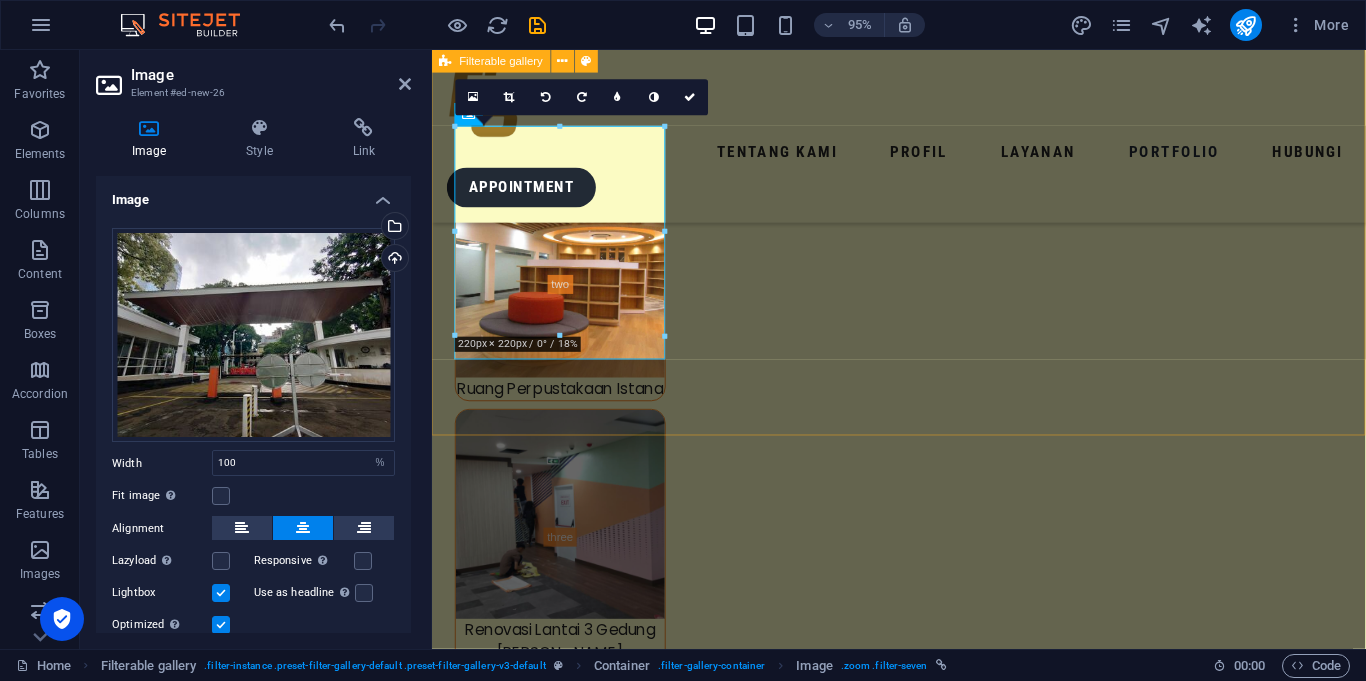 scroll, scrollTop: 7790, scrollLeft: 0, axis: vertical 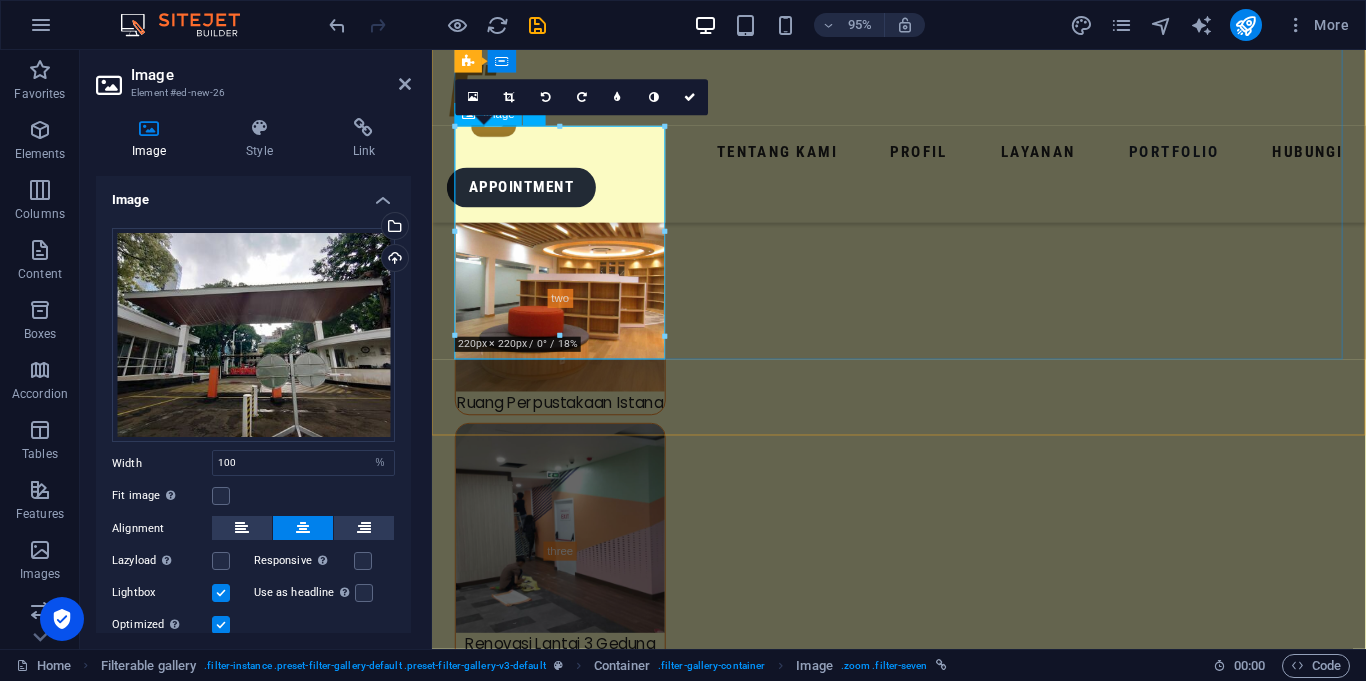 click on "Perbaikan Halaman Setneg" at bounding box center (567, 15424) 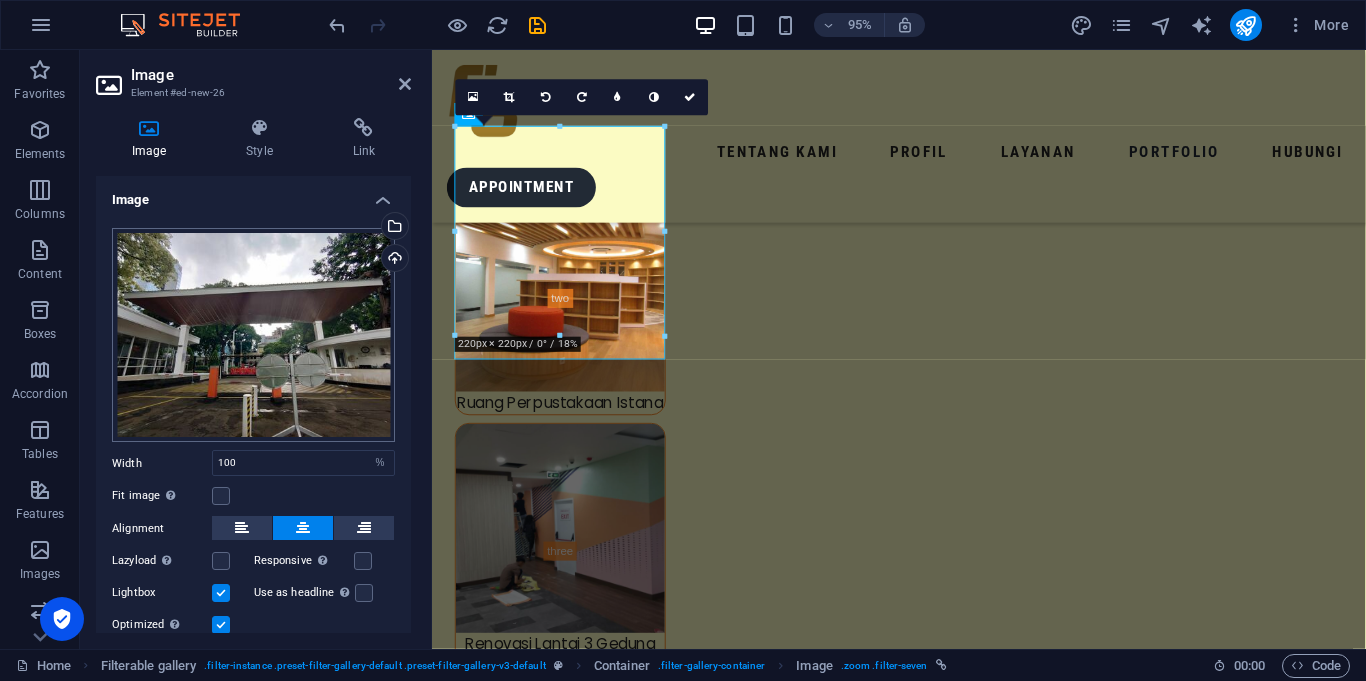 scroll, scrollTop: 69, scrollLeft: 0, axis: vertical 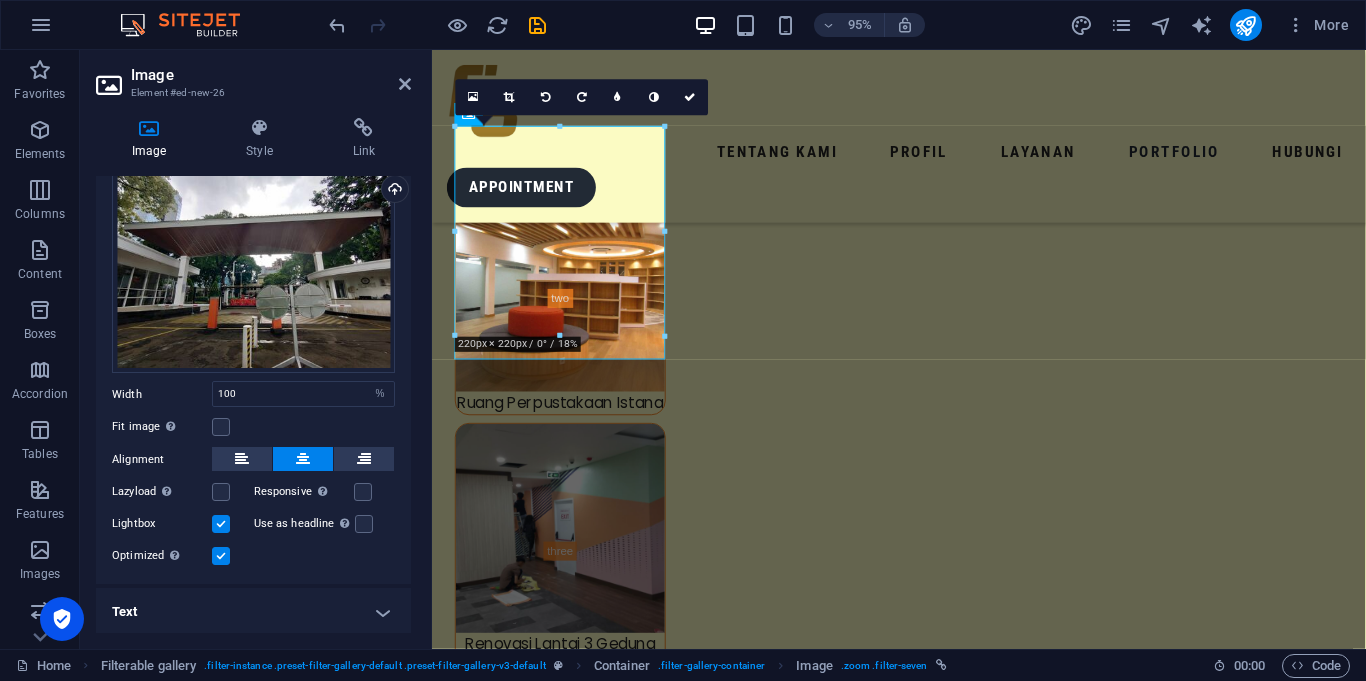 click on "Text" at bounding box center (253, 612) 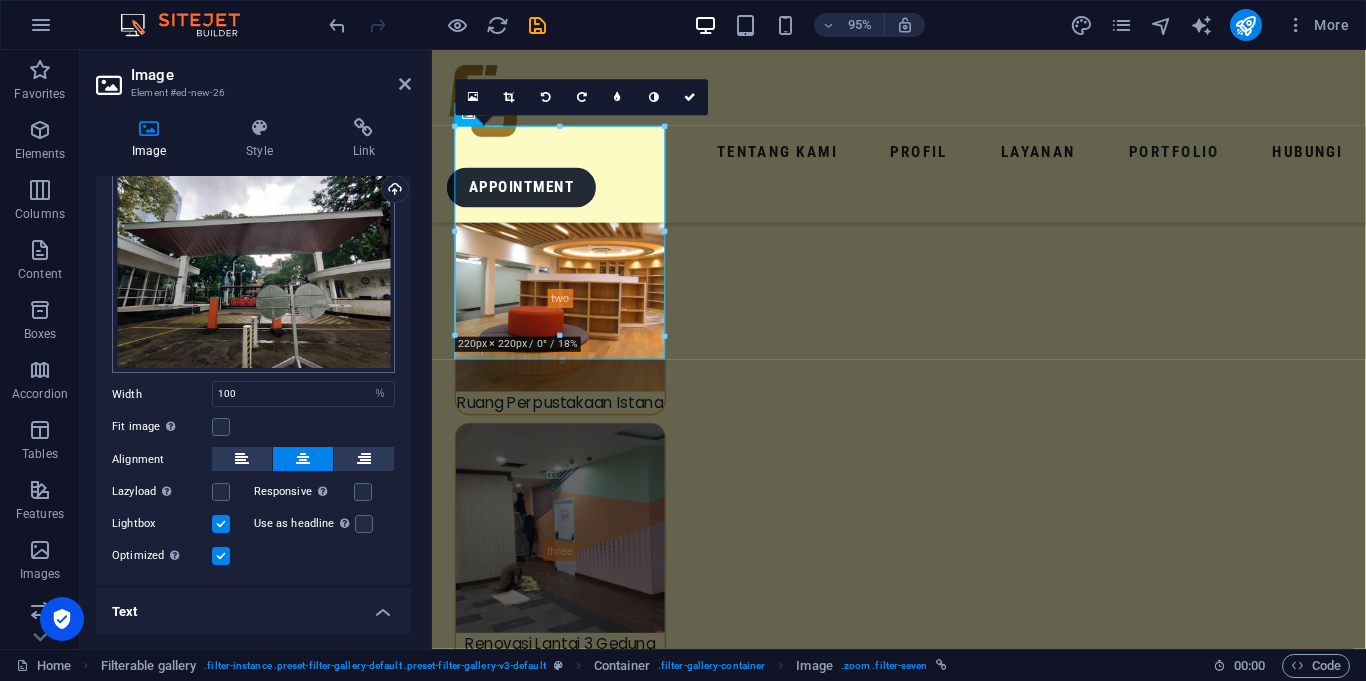 scroll, scrollTop: 257, scrollLeft: 0, axis: vertical 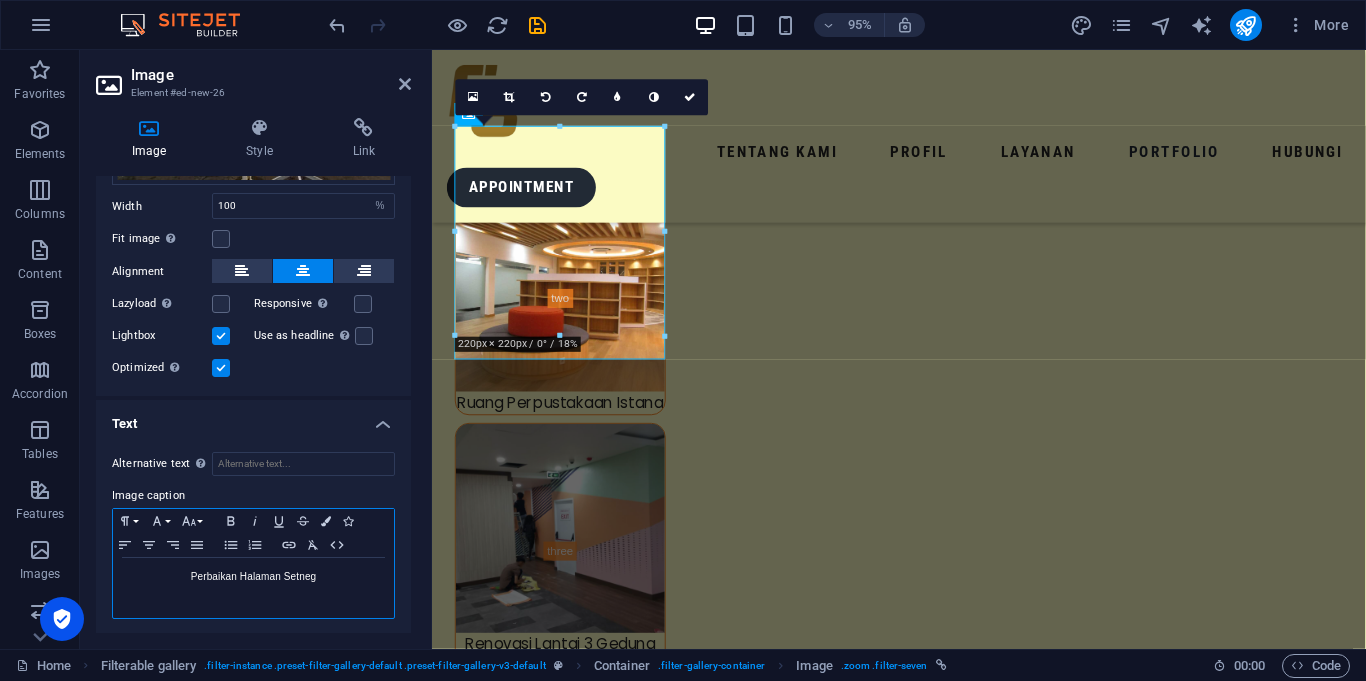 click on "Perbaikan Halaman Setneg" at bounding box center [253, 577] 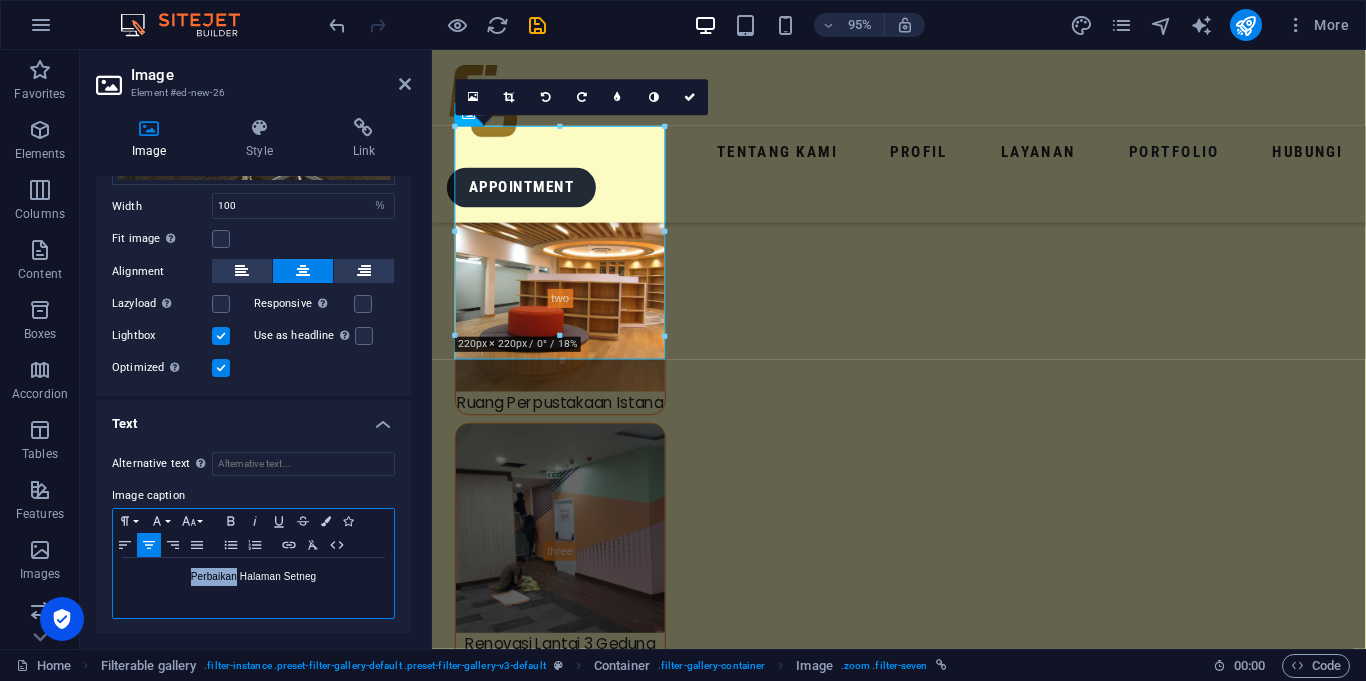 click on "Perbaikan Halaman Setneg" at bounding box center (253, 577) 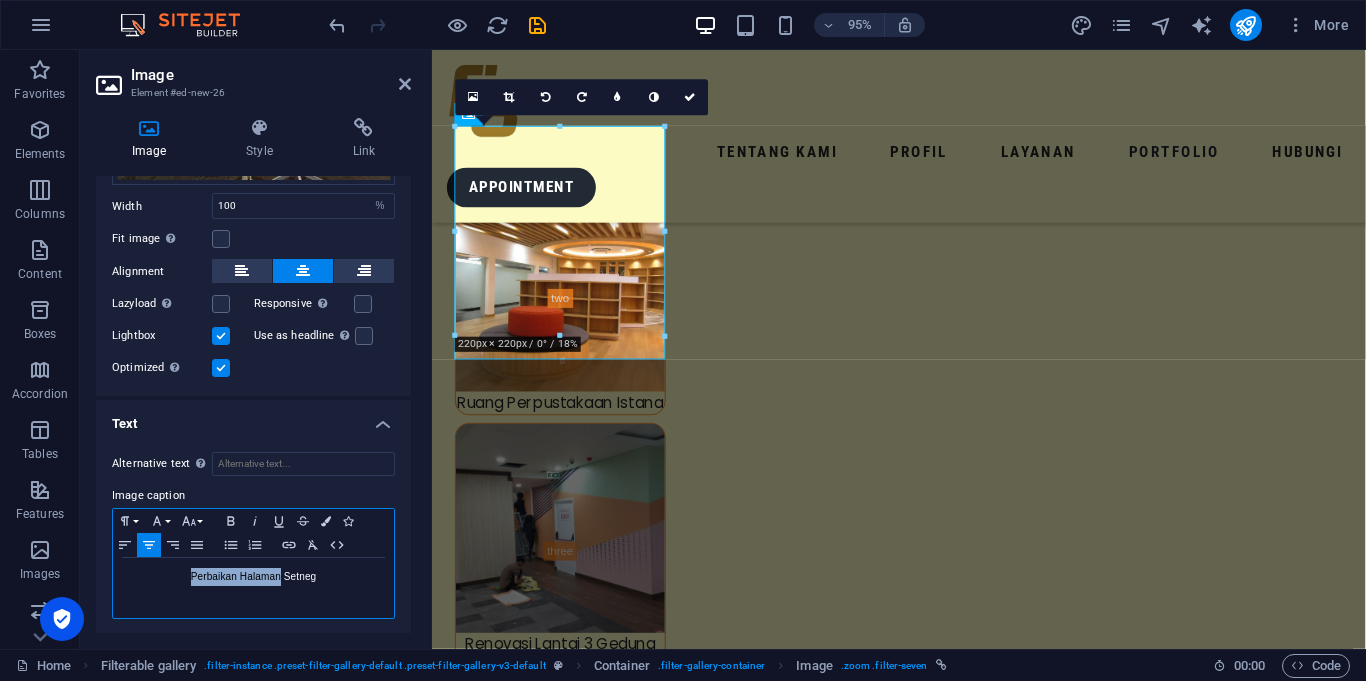 type 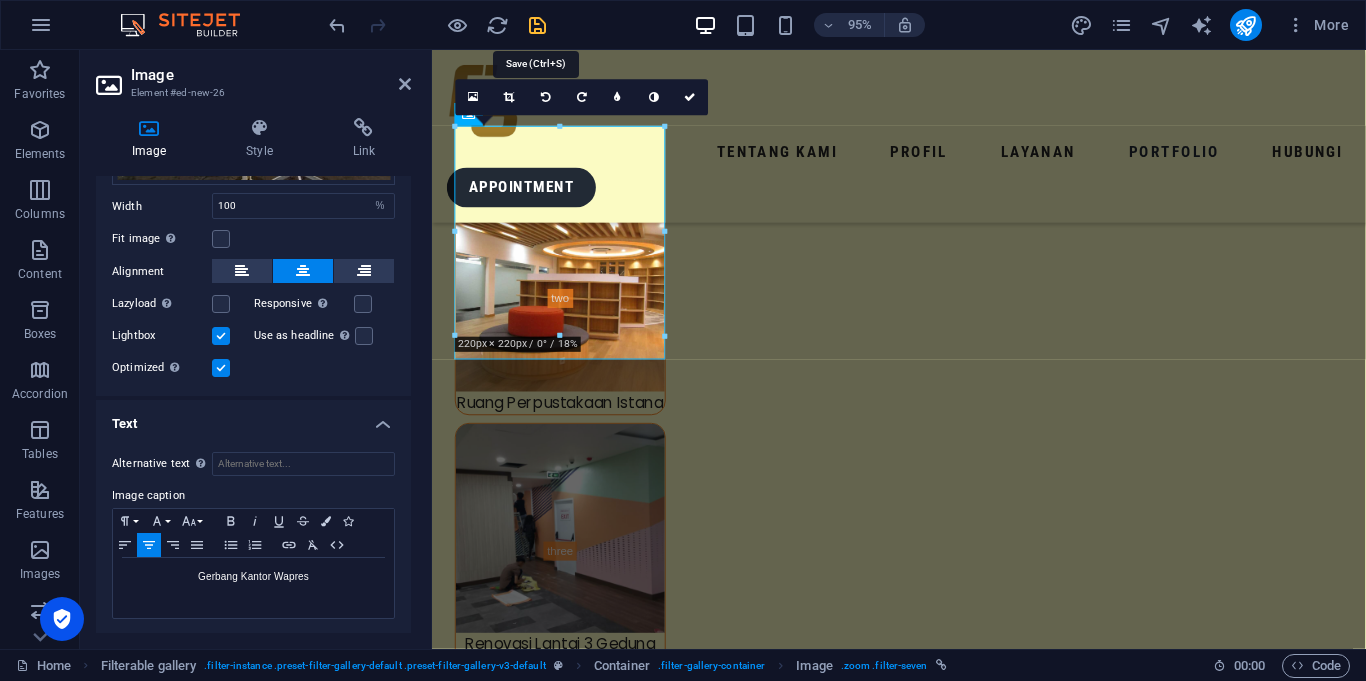 click at bounding box center (537, 25) 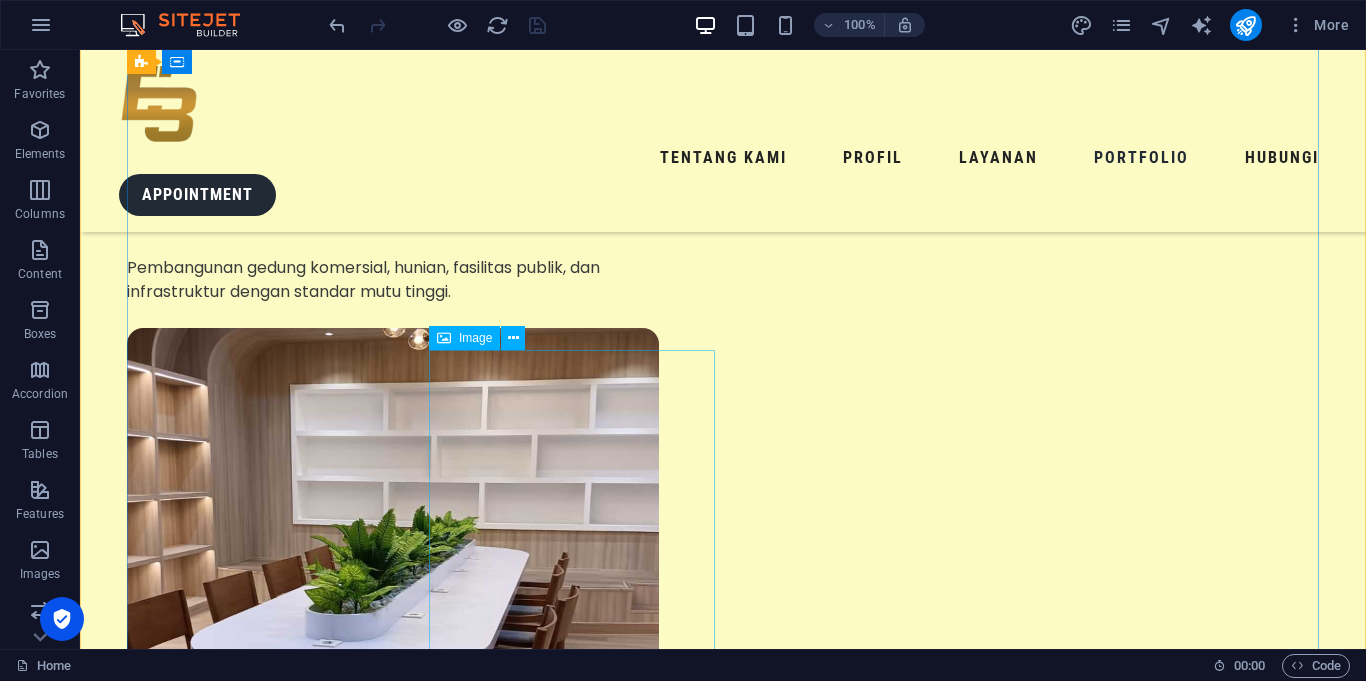 scroll, scrollTop: 2705, scrollLeft: 0, axis: vertical 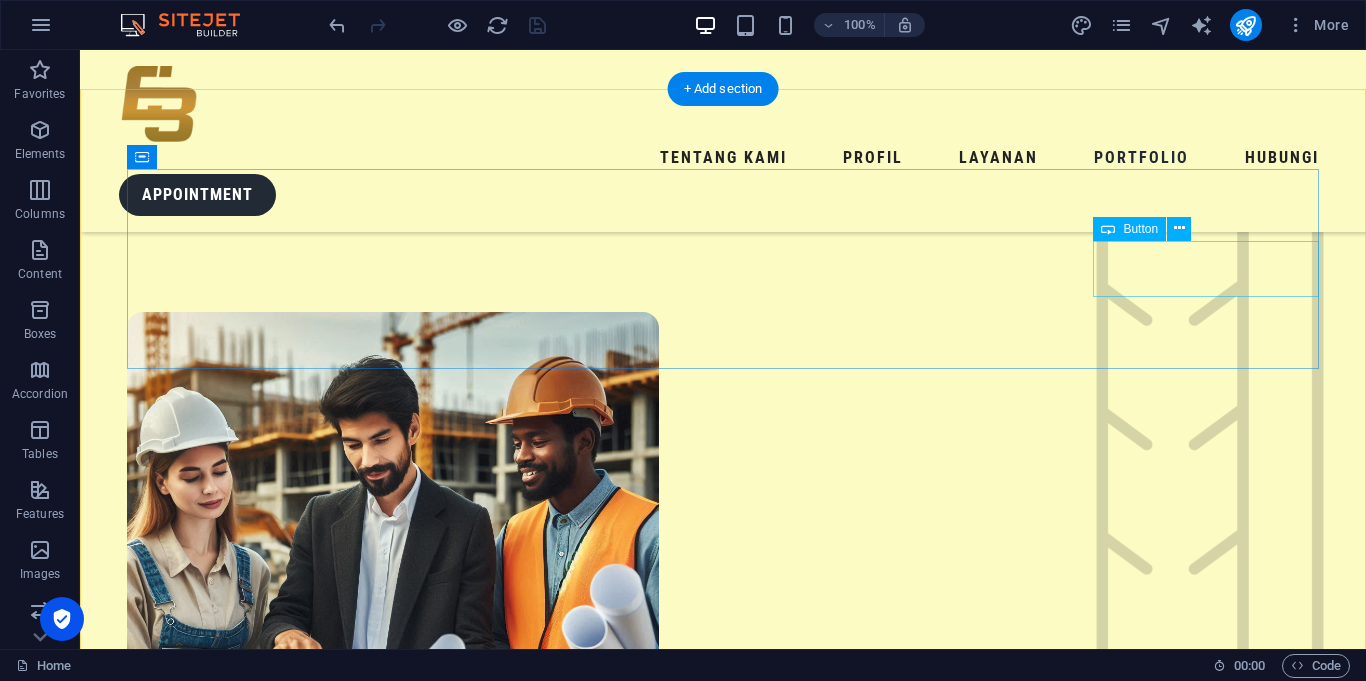 click on "[PERSON_NAME]" at bounding box center (723, 3946) 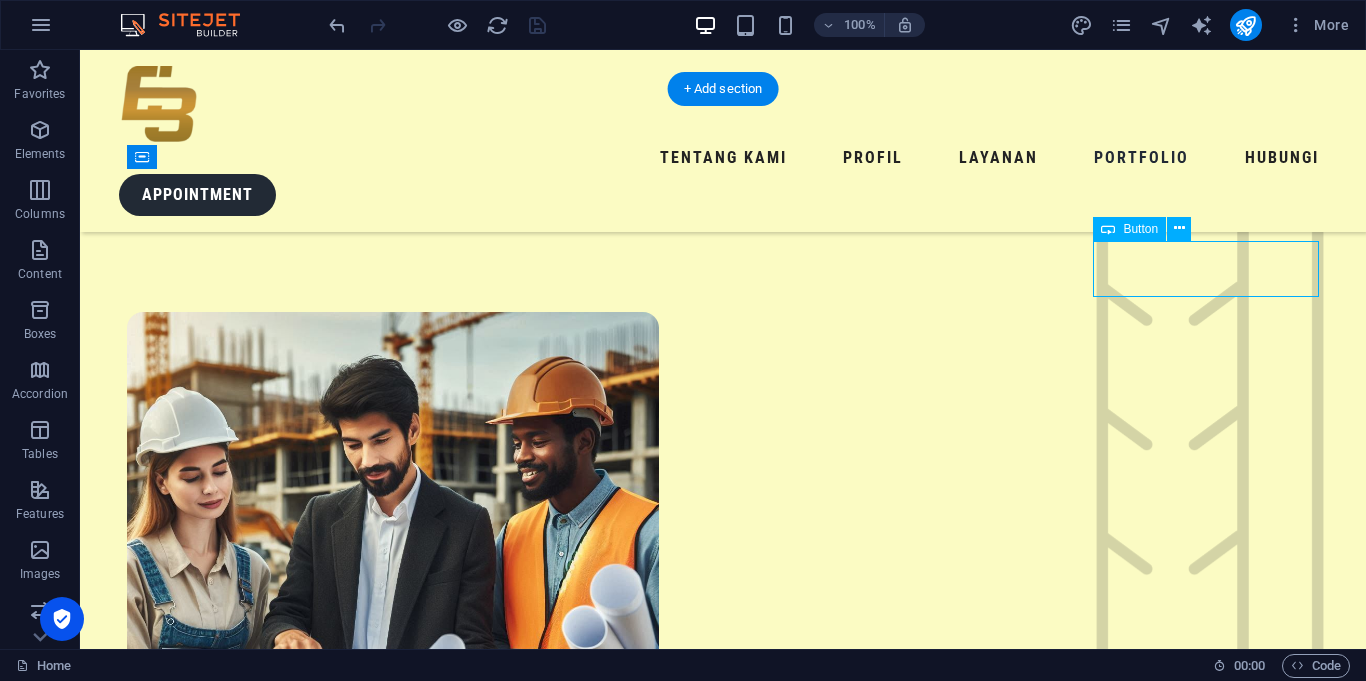 click on "[PERSON_NAME]" at bounding box center (723, 3946) 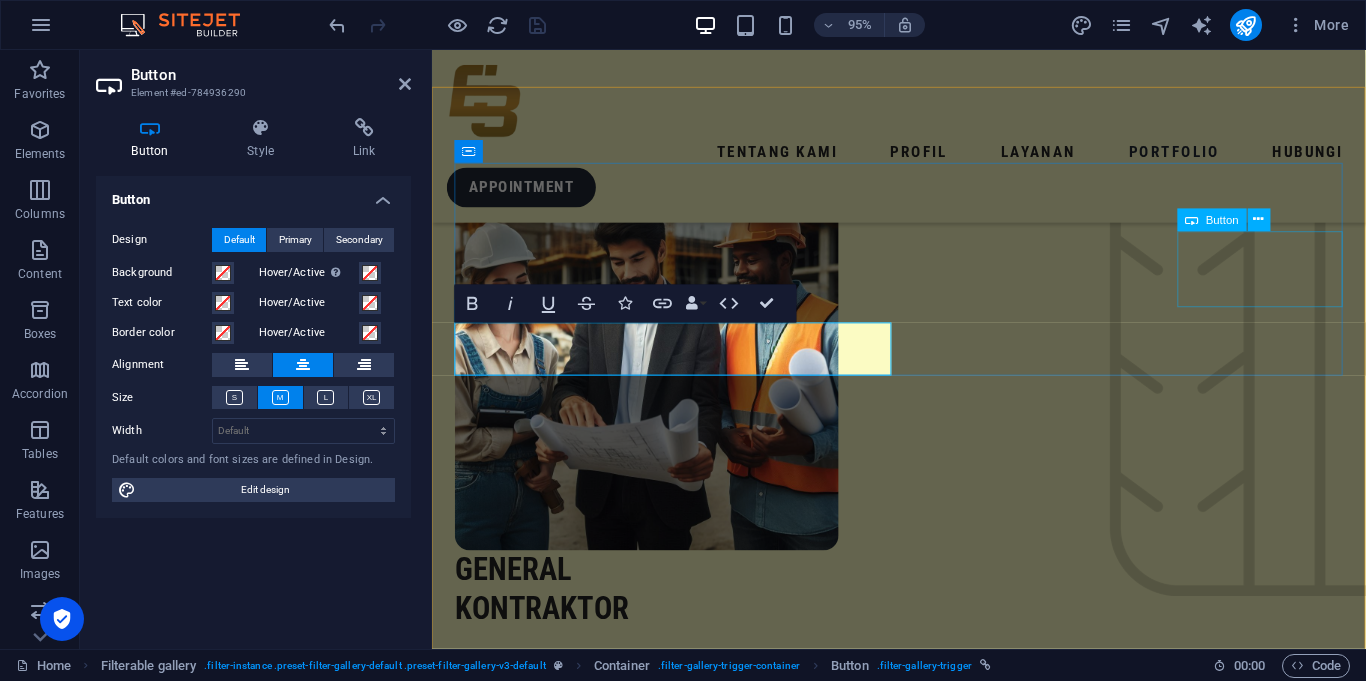 scroll, scrollTop: 3059, scrollLeft: 0, axis: vertical 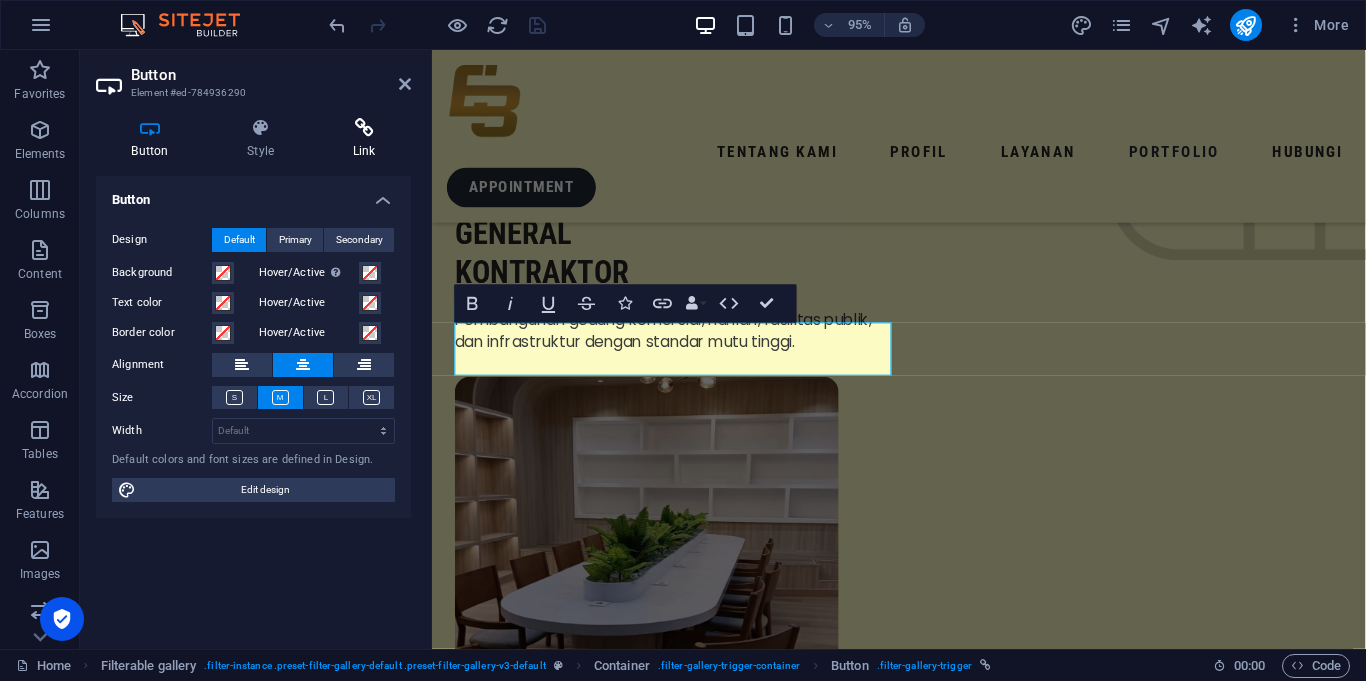 click at bounding box center [364, 128] 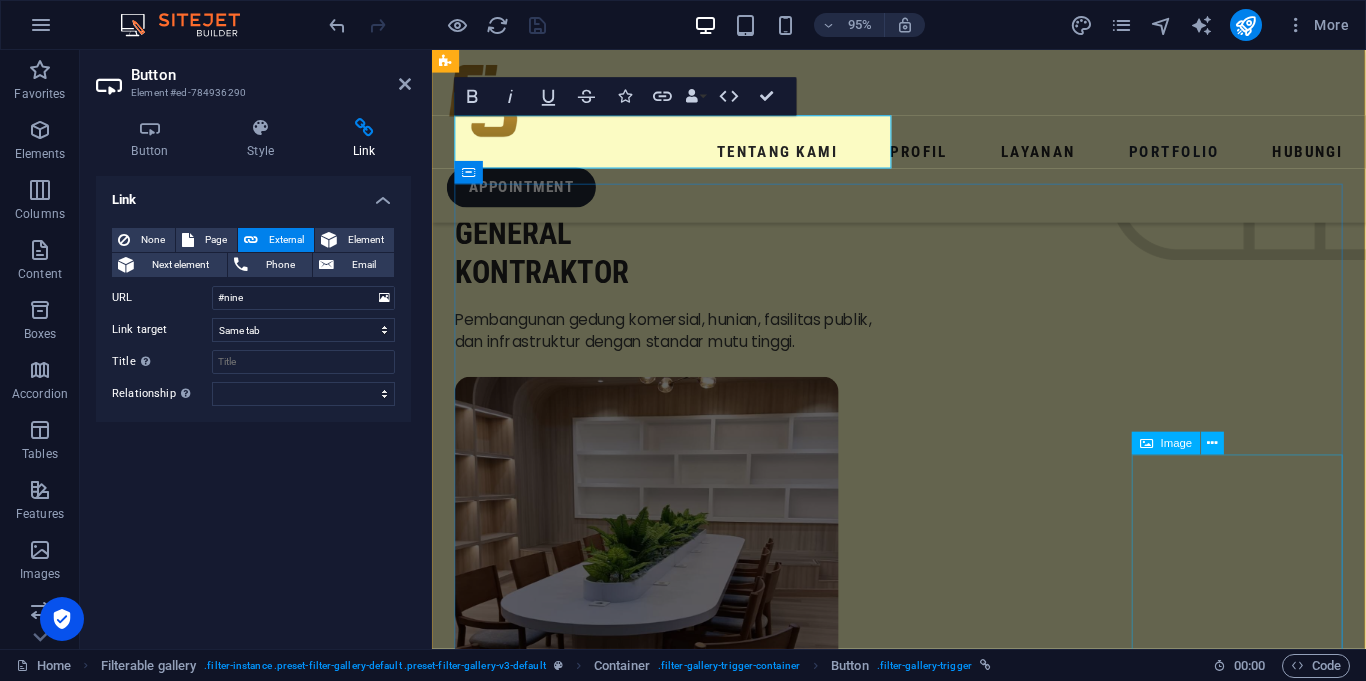 scroll, scrollTop: 3277, scrollLeft: 0, axis: vertical 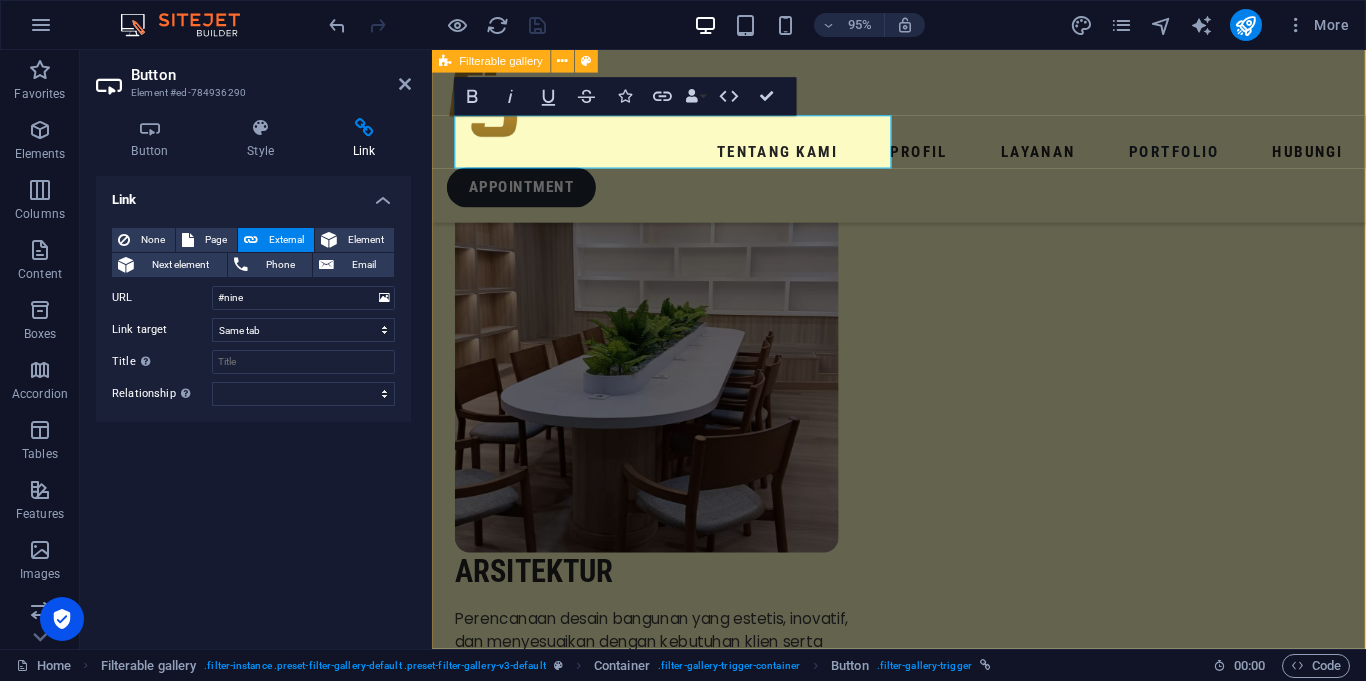 click on "Show all RUANG KERJA RUANG PERPUSTAKAAN RENOVASI GEDUNG RUANG KANTIN LOUNGE LAPANGAN SOFTBALL PERKANTORAN SEKOLAH GERBANG KANTOR RUANG KANTOR Ruang Kerja Wakil Menteri Ruang Kerja Wakil Menteri Ruang Kerja Wakil Menteri Ruang Perpustakaan Istana Ruang Perpustakaan Istana Ruang Perpustakaan Istana Ruang Perpustakaan Istana Ruang Perpustakaan [GEOGRAPHIC_DATA] Lantai 3 Gedung [PERSON_NAME] Renovasi Lantai 3 Gedung [PERSON_NAME] Renovasi Lantai 3 Gedung [PERSON_NAME] Renovasi Lantai 3 Gedung [PERSON_NAME] Renovasi Lantai 3 Gedung [PERSON_NAME] Renovasi Lantai 3 Gedung [PERSON_NAME] Renovasi Lantai 3 Gedung [PERSON_NAME] Pojok Kantin [GEOGRAPHIC_DATA] Kantin [GEOGRAPHIC_DATA] Kantin [GEOGRAPHIC_DATA] [GEOGRAPHIC_DATA] [GEOGRAPHIC_DATA] Lapangan Softball GBK Lapangan Softball GBK Lapangan Softball GBK Lapangan Softball GBK Perkantoran Biro Administrasi Istana Perkantoran Biro Administrasi Istana Perkantoran Biro Administrasi Istana Perkantoran Biro Administrasi Istana" at bounding box center [923, 11137] 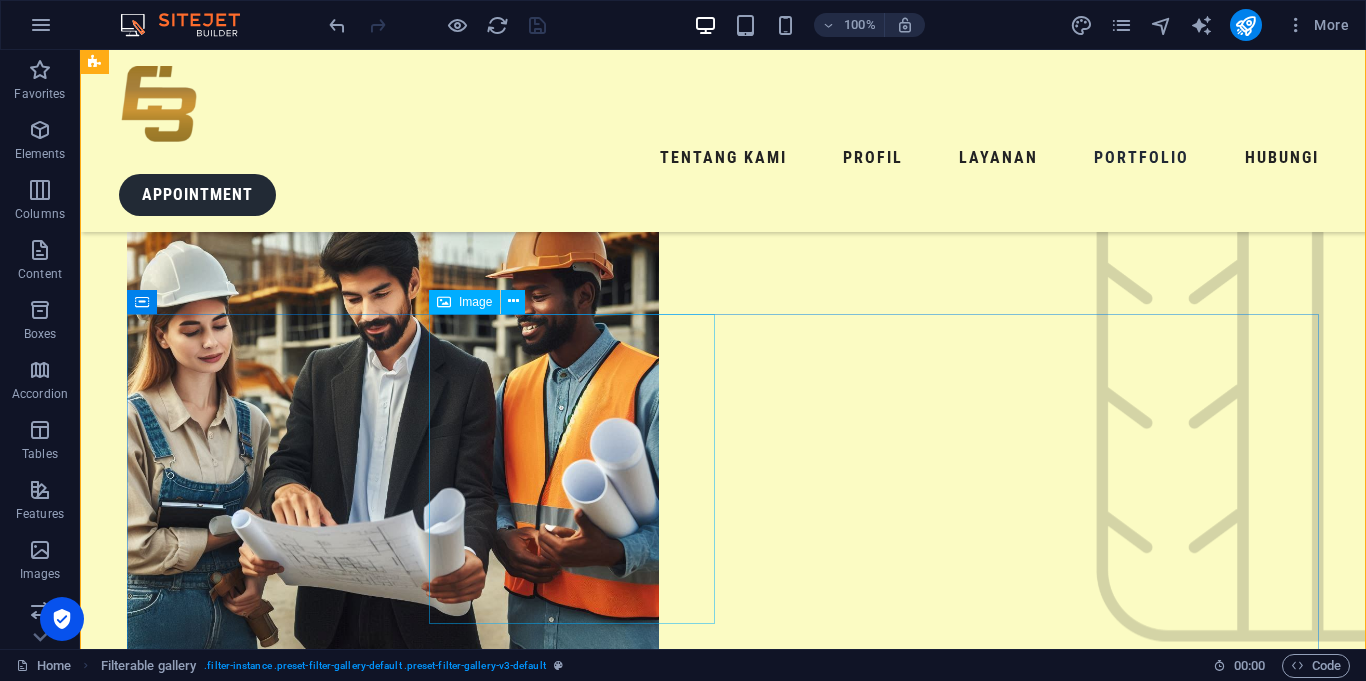 scroll, scrollTop: 2699, scrollLeft: 0, axis: vertical 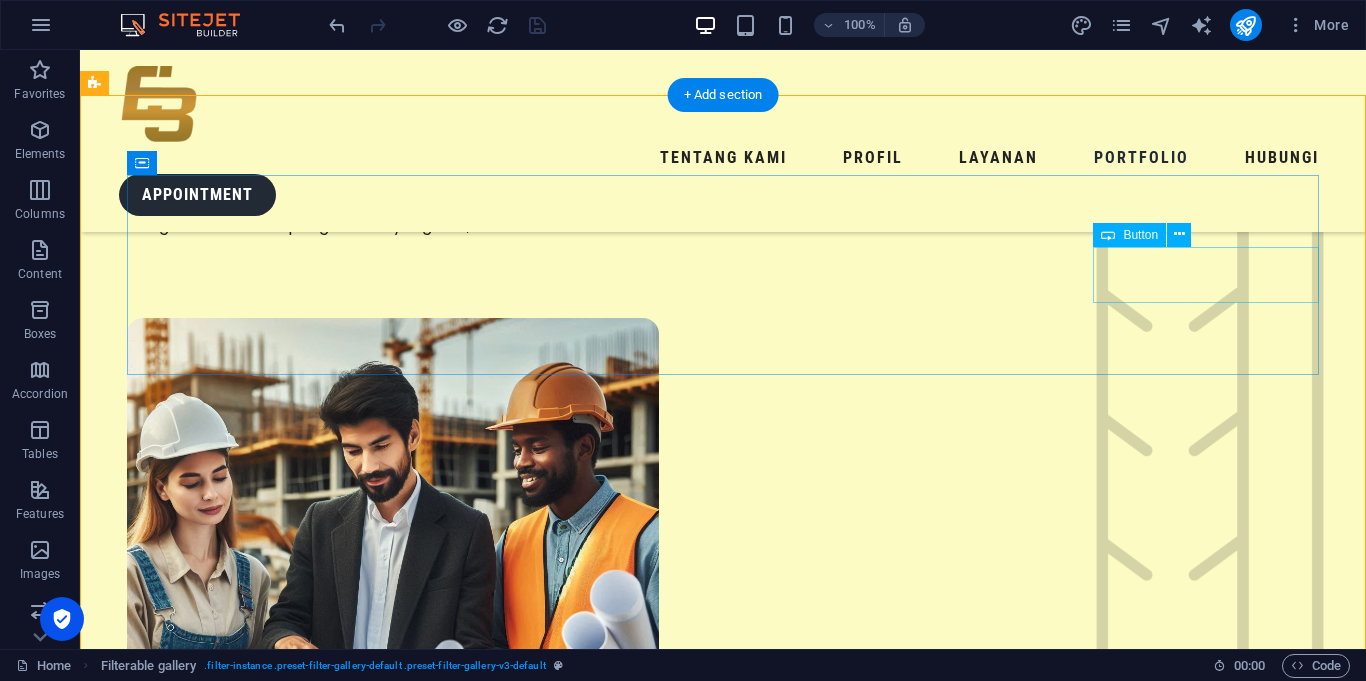 click on "[PERSON_NAME]" at bounding box center [723, 3952] 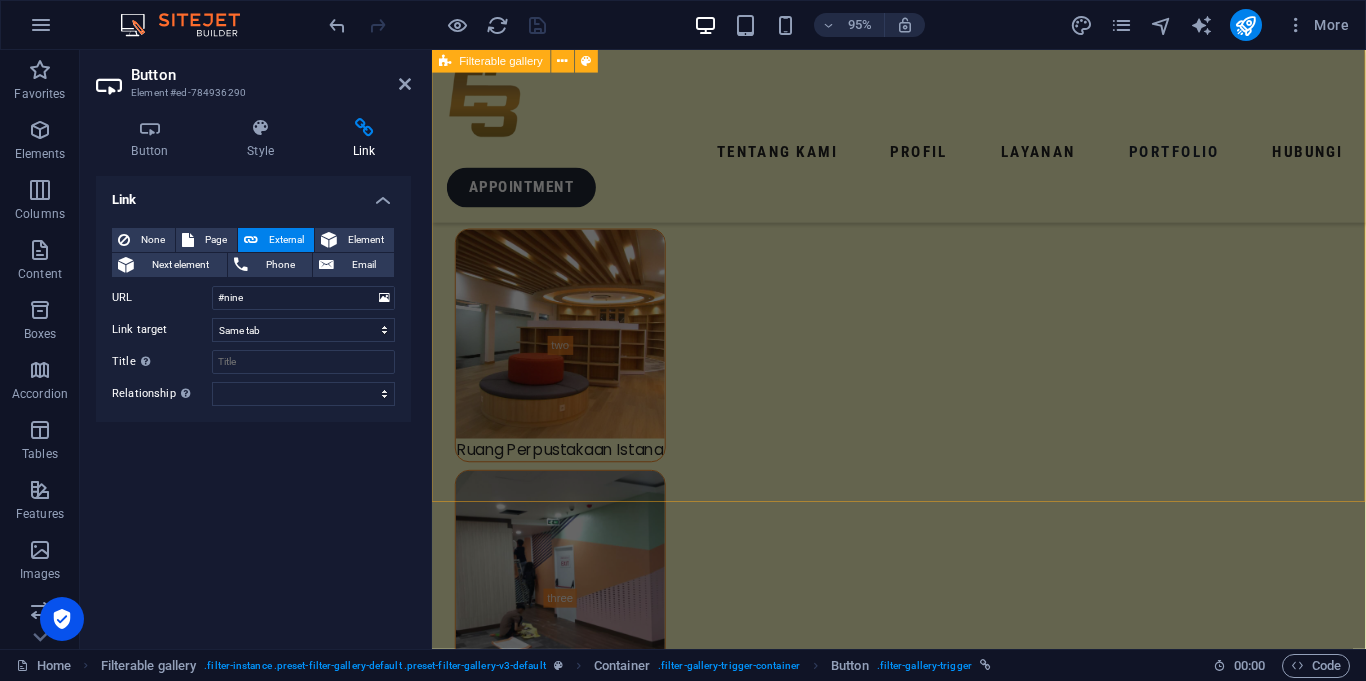 scroll, scrollTop: 7750, scrollLeft: 0, axis: vertical 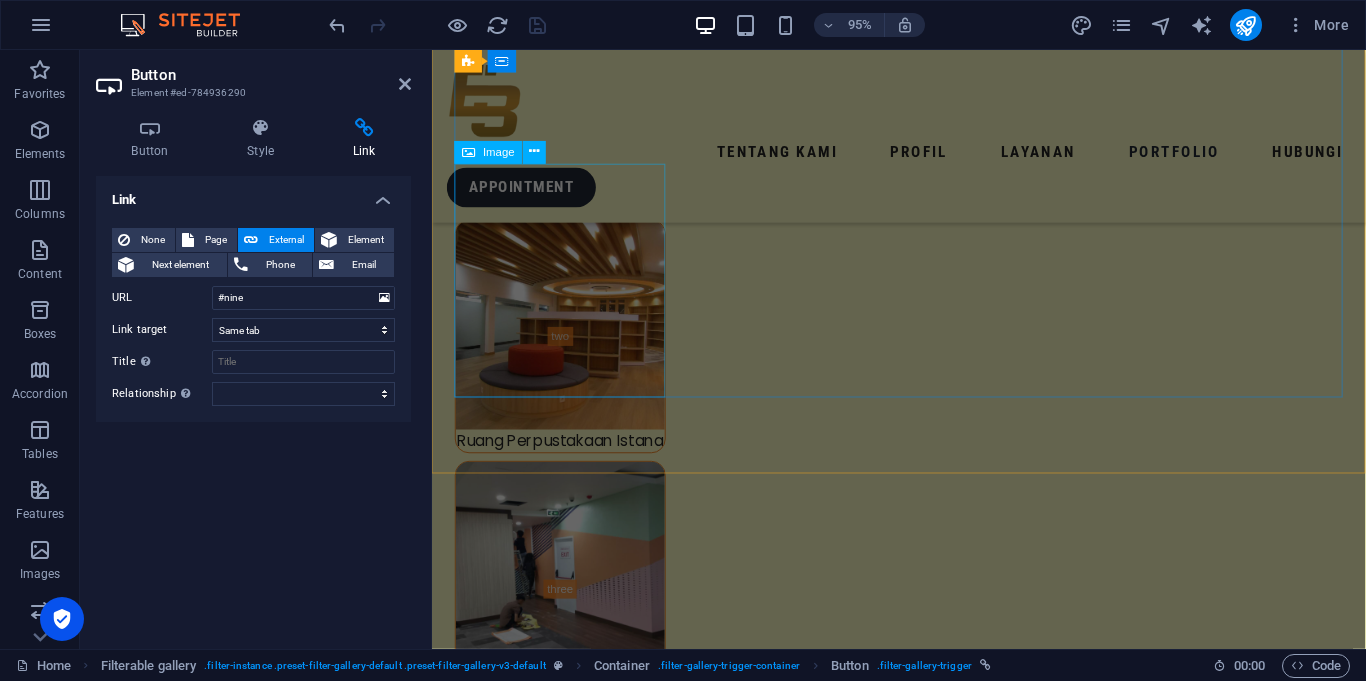 click on "Gerbang Kantor Wapres" at bounding box center (567, 15464) 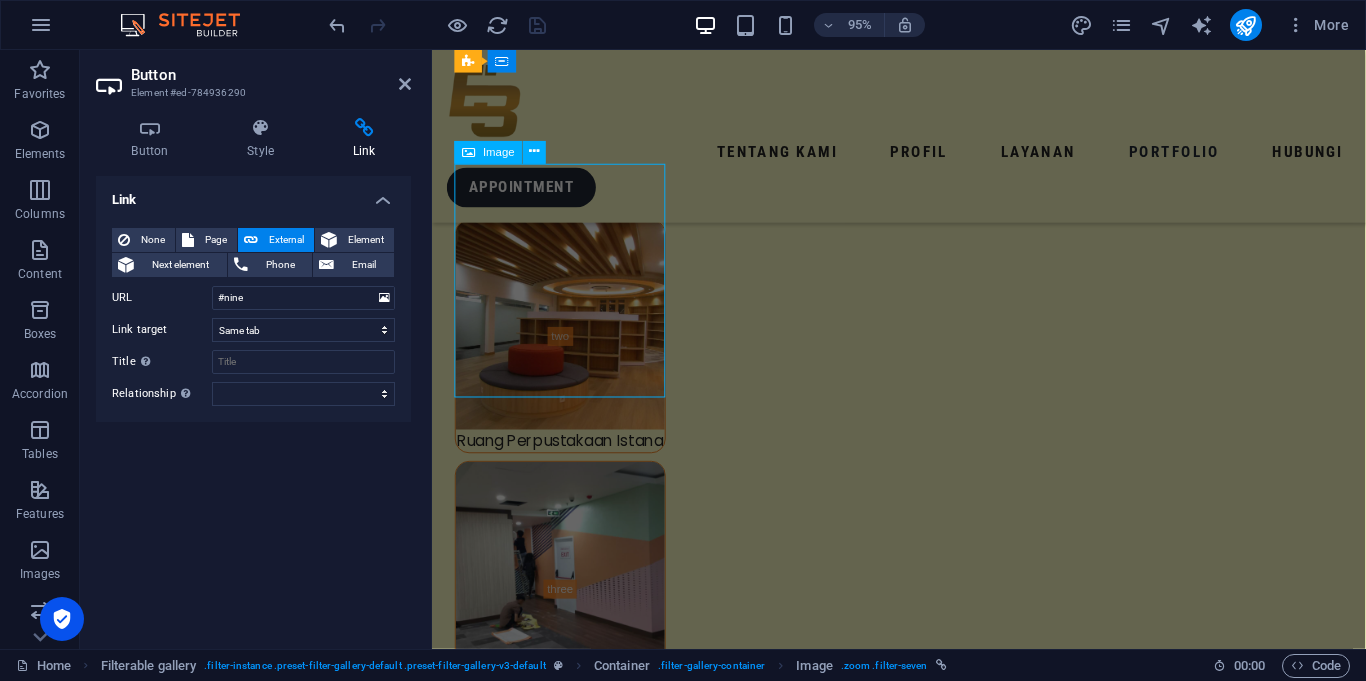 click on "Gerbang Kantor Wapres" at bounding box center [567, 15464] 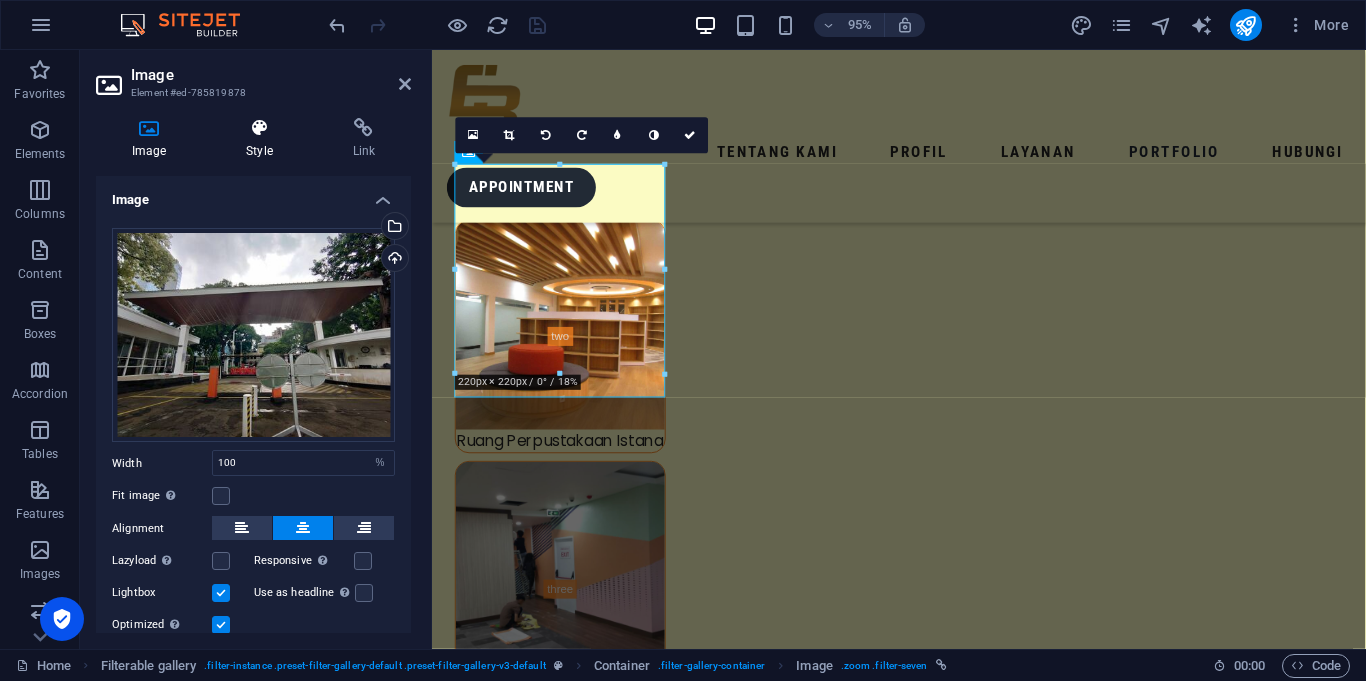 click on "Style" at bounding box center (263, 139) 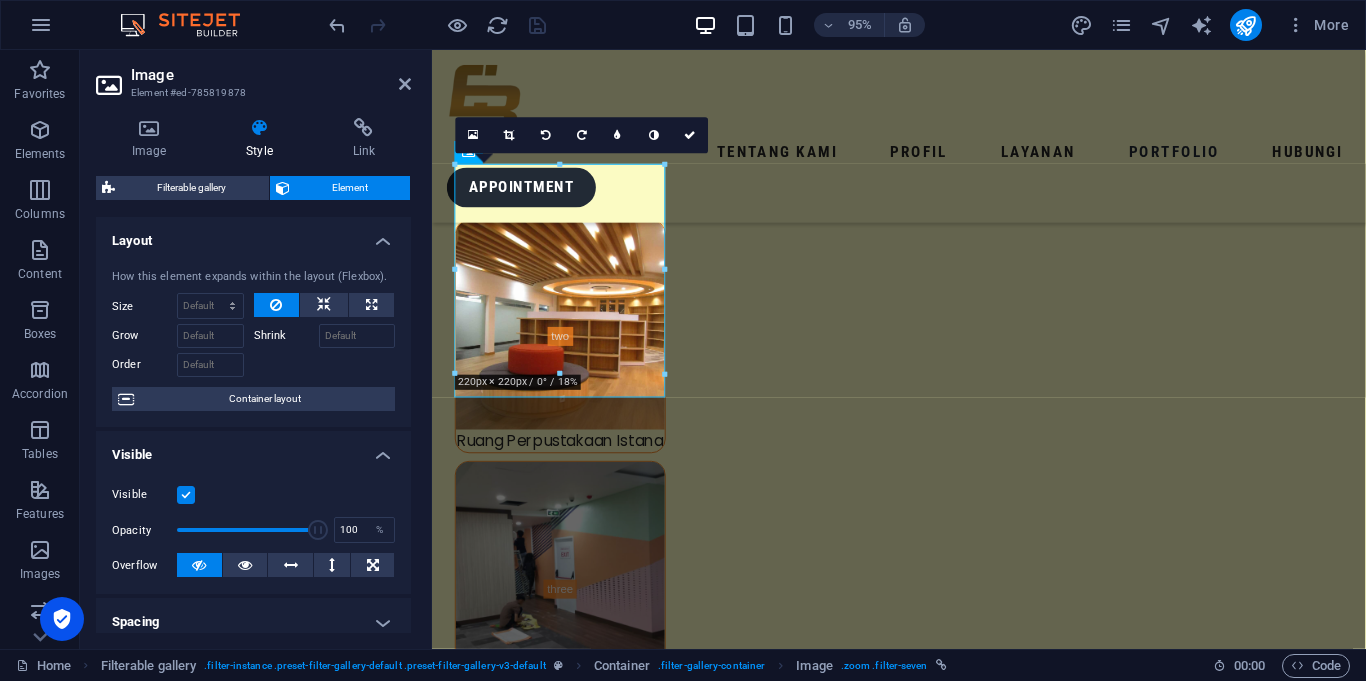 scroll, scrollTop: 429, scrollLeft: 0, axis: vertical 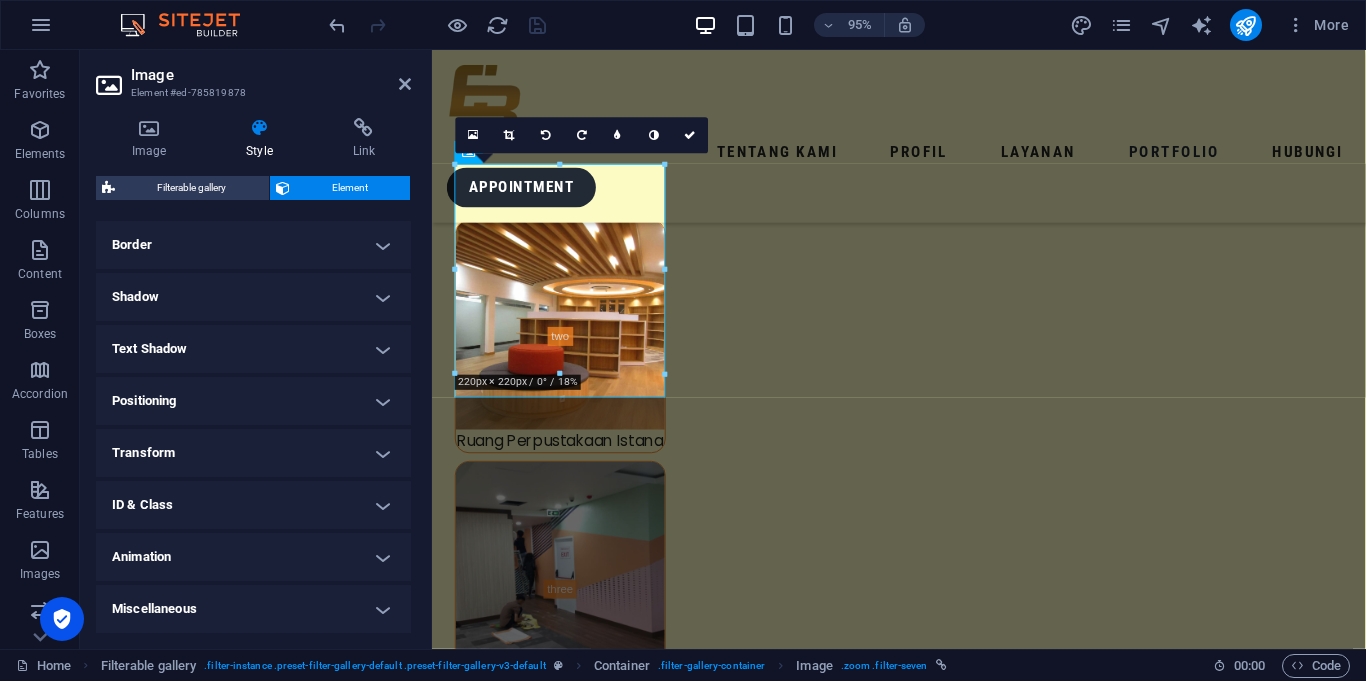 click on "ID & Class" at bounding box center [253, 505] 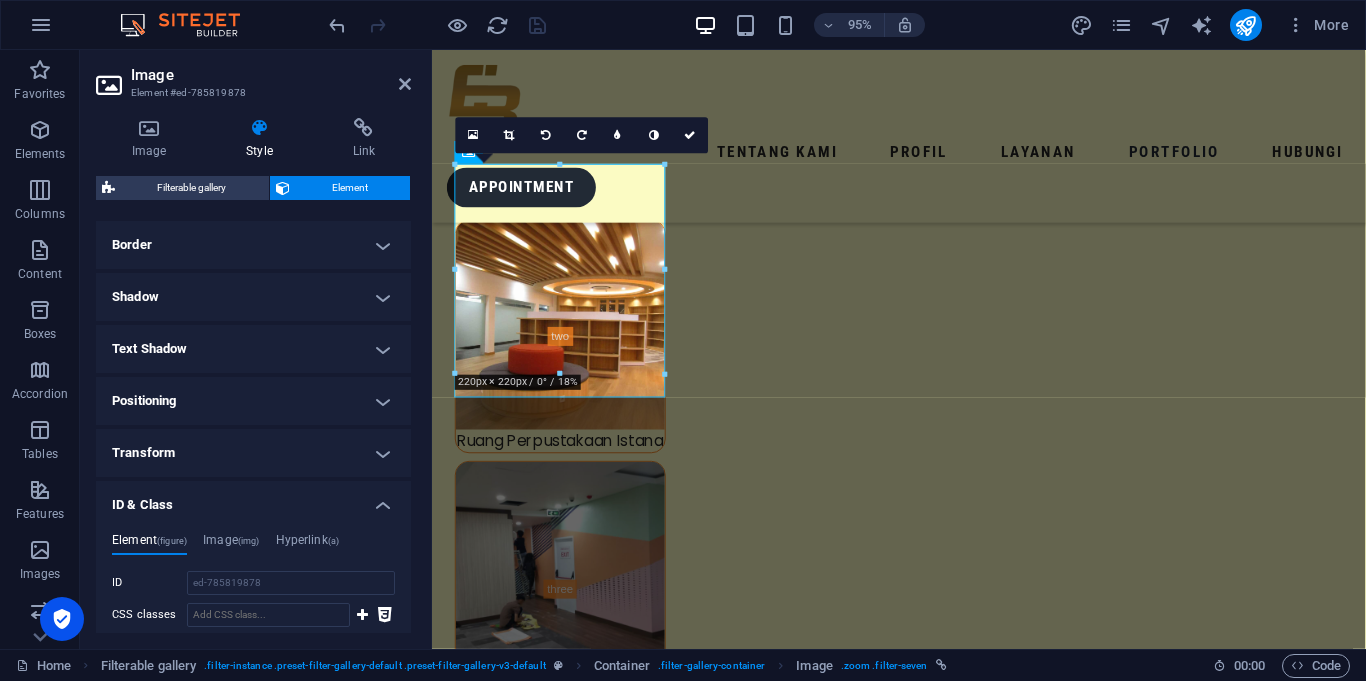 scroll, scrollTop: 665, scrollLeft: 0, axis: vertical 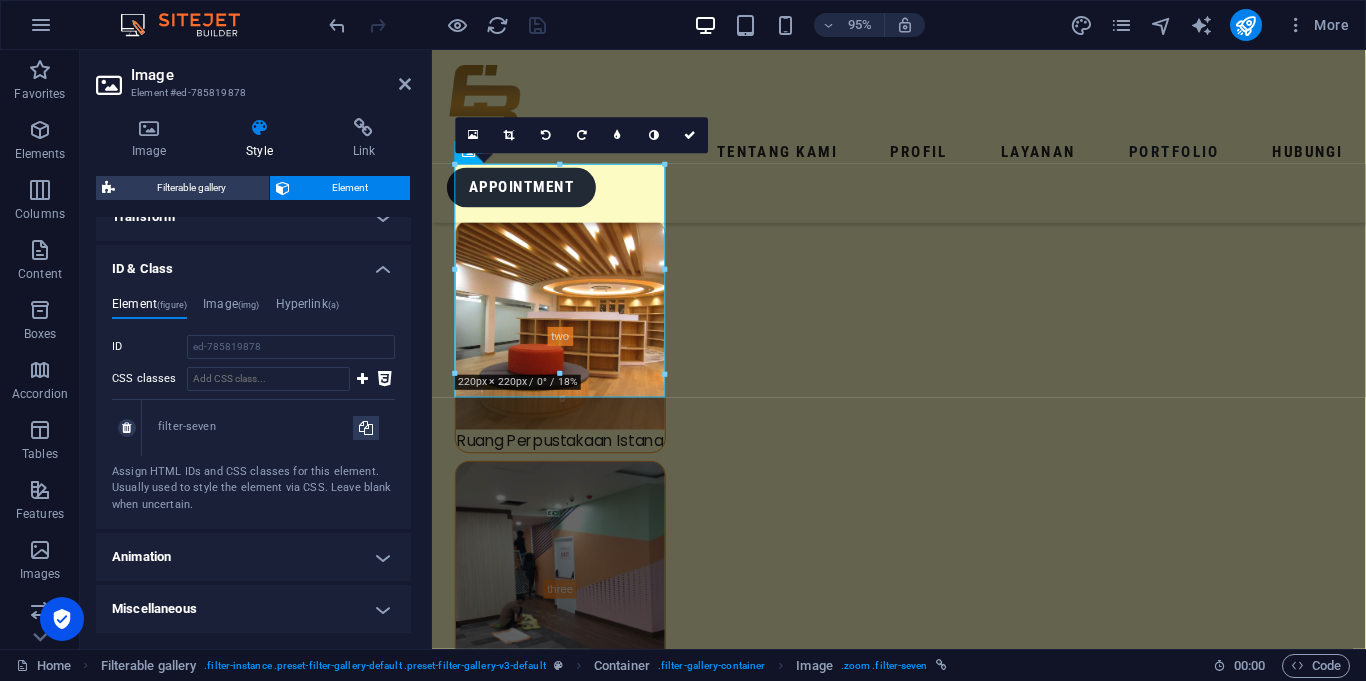 click on "filter-seven" at bounding box center [255, 427] 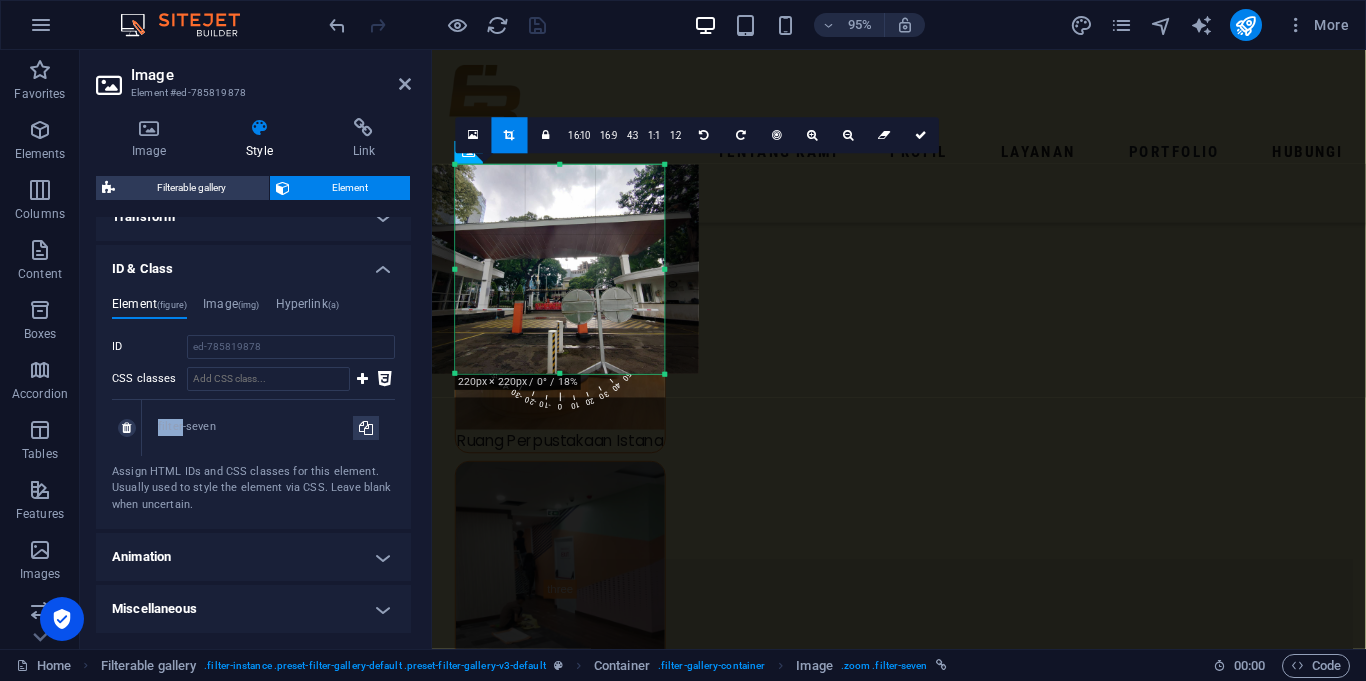 click on "filter-seven" at bounding box center (255, 427) 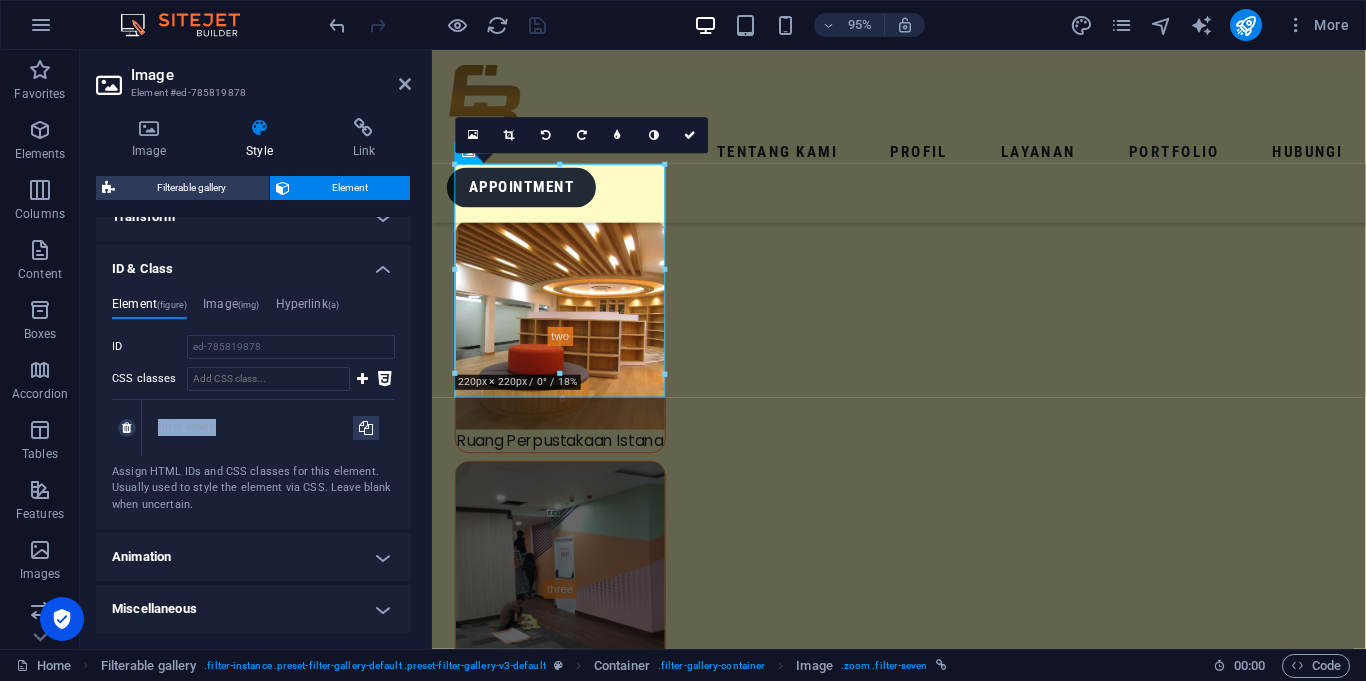 copy on "filter-seven" 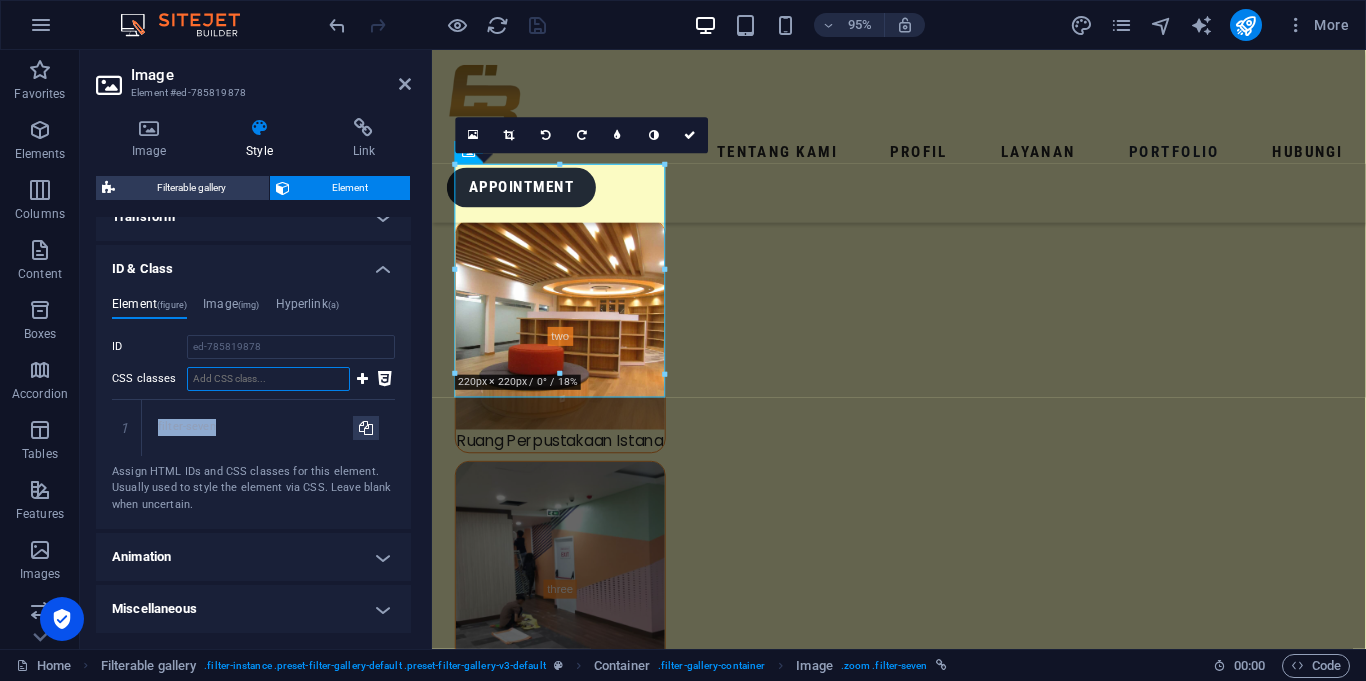 click on "CSS classes" at bounding box center [268, 379] 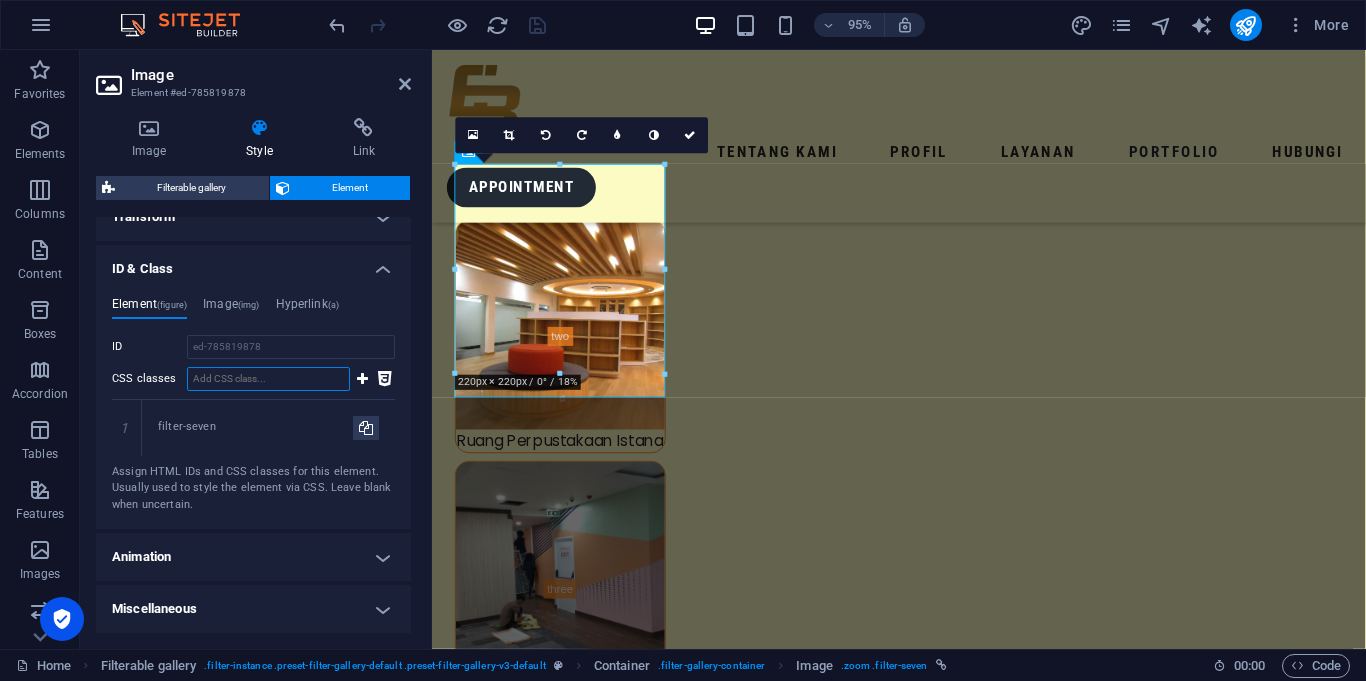 paste on "filter-seven" 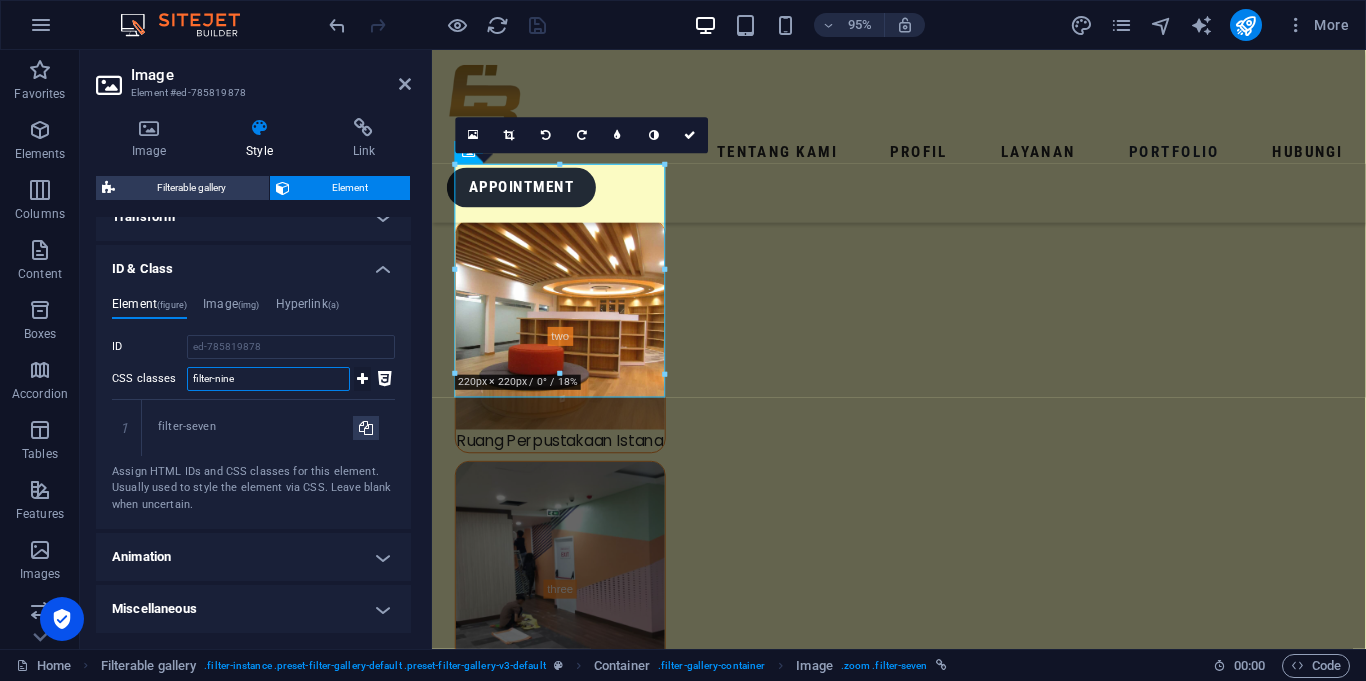 type on "filter-nine" 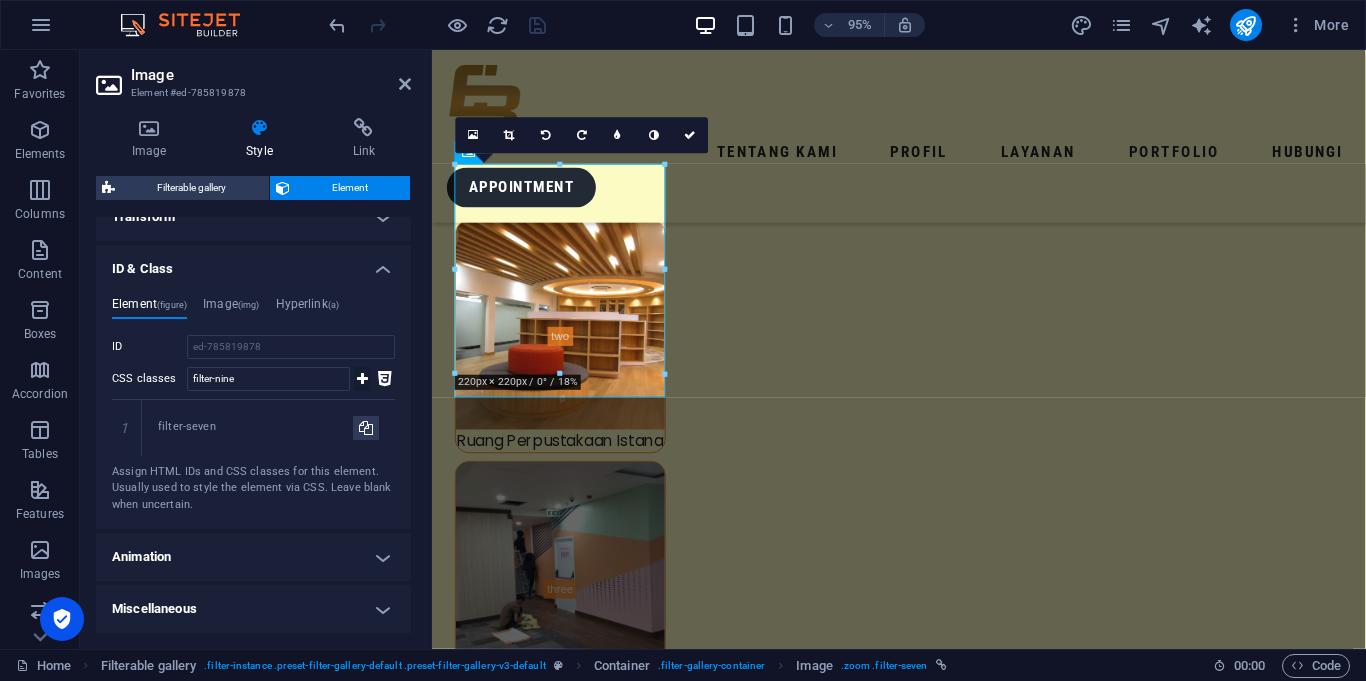 click at bounding box center (362, 379) 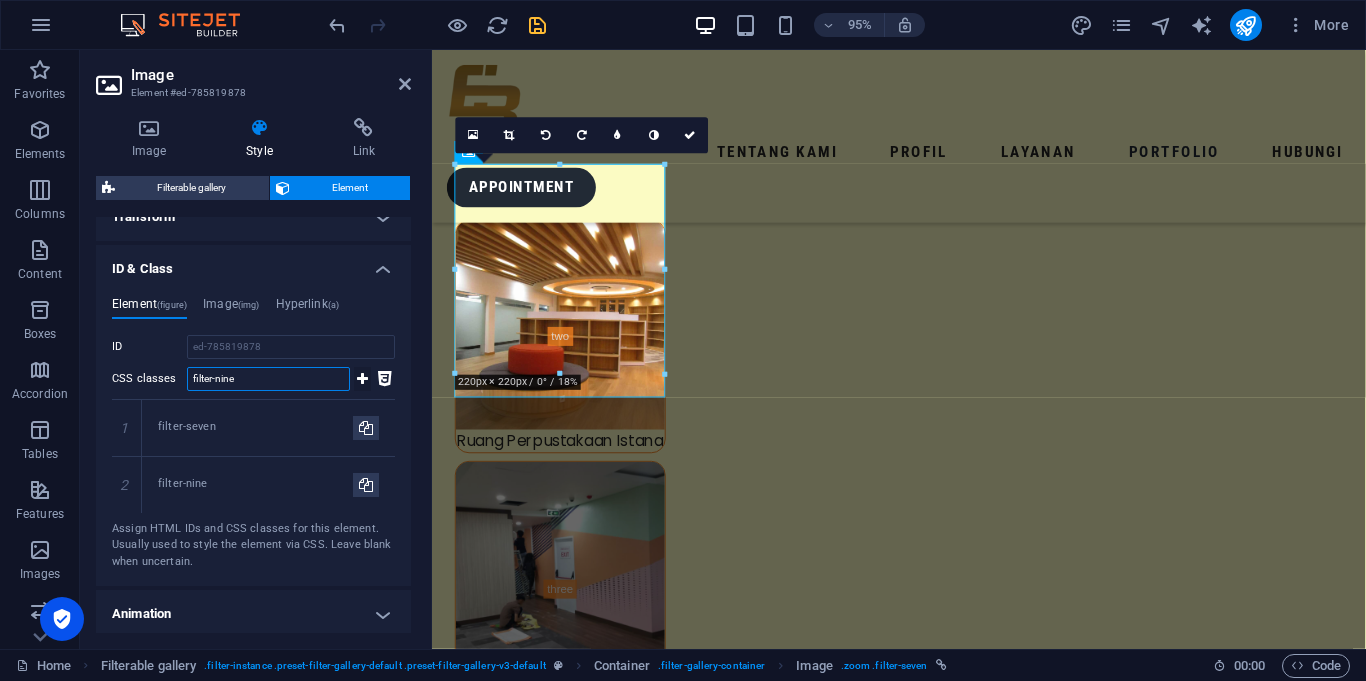 type 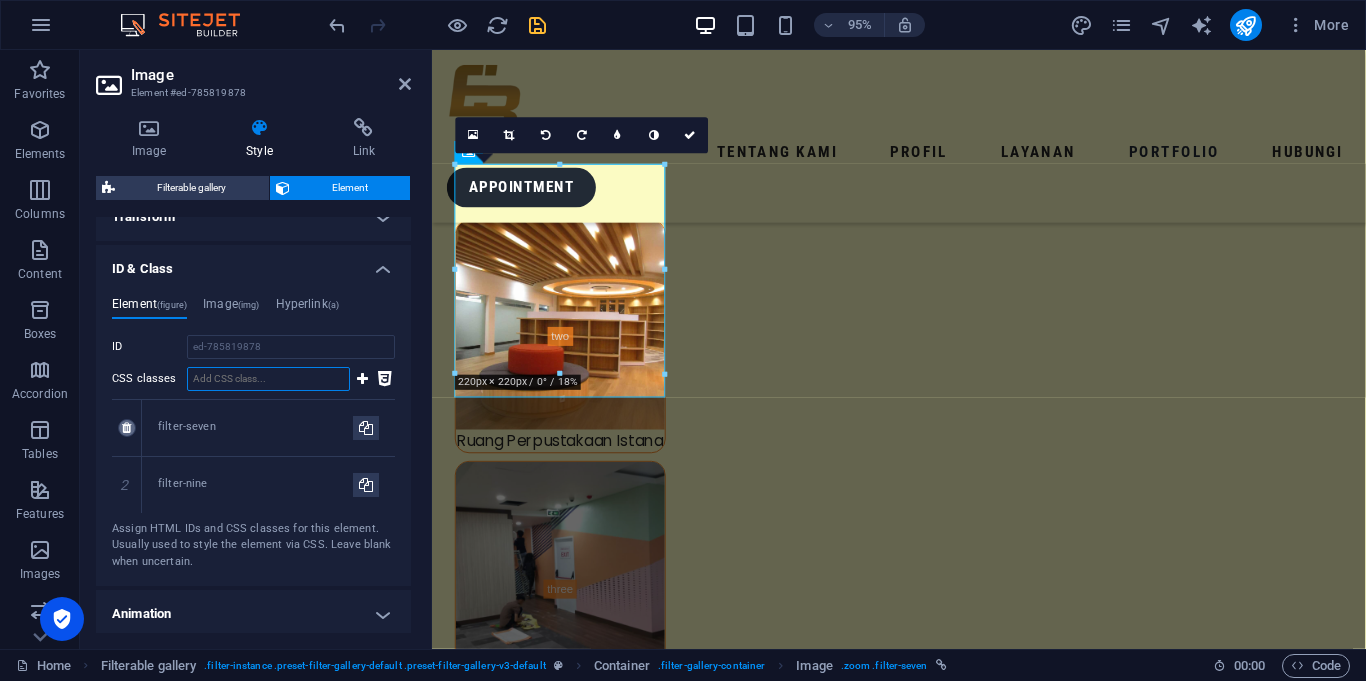 click at bounding box center (127, 428) 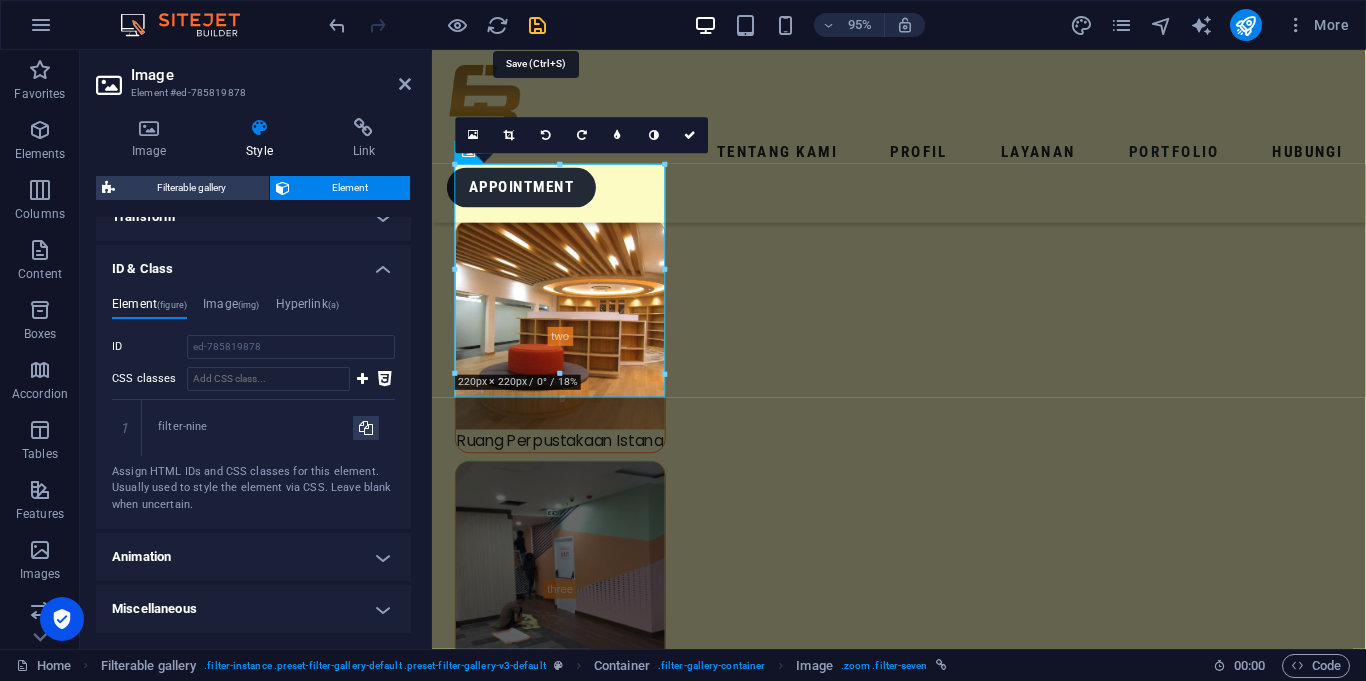 click at bounding box center [537, 25] 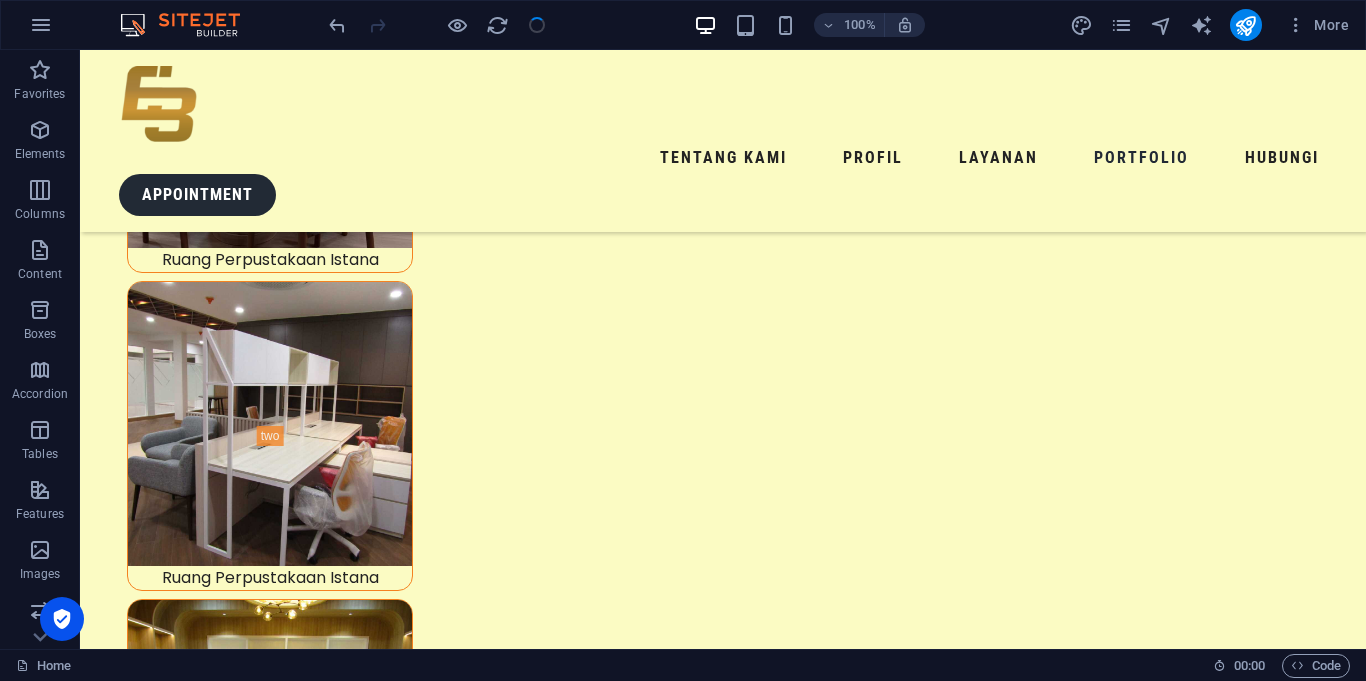 scroll, scrollTop: 8240, scrollLeft: 0, axis: vertical 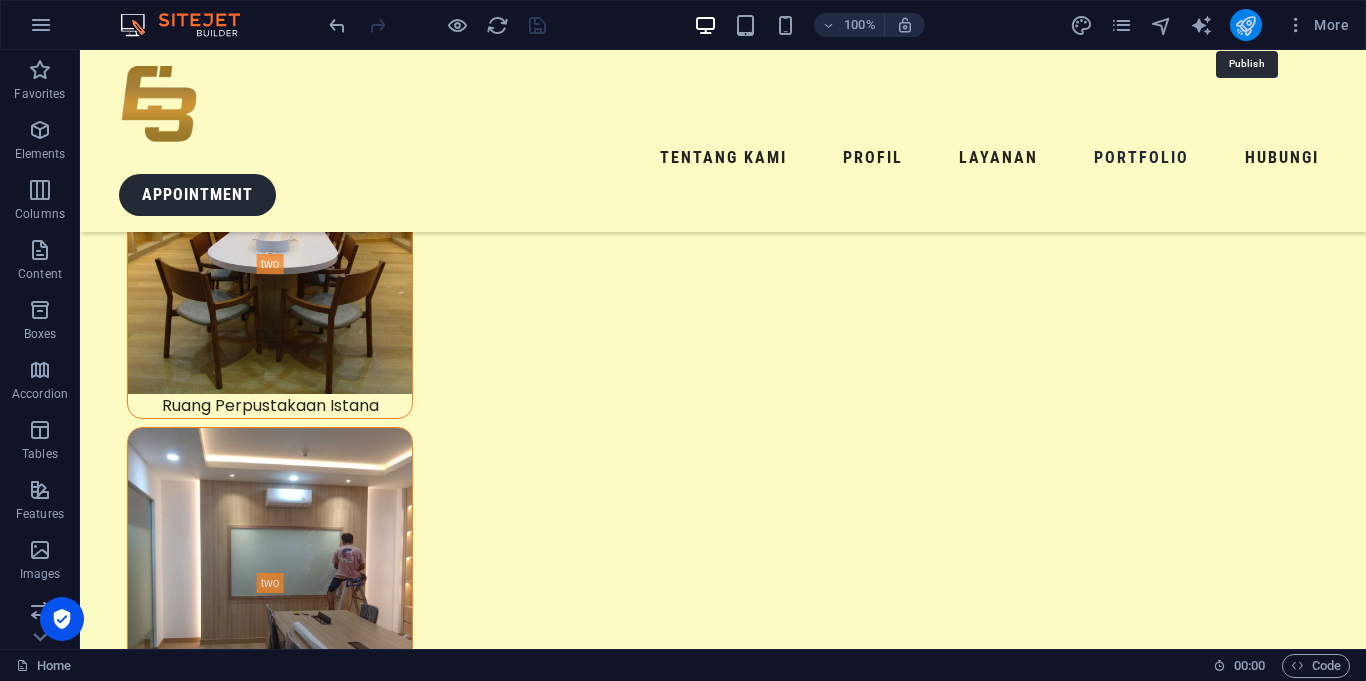 click at bounding box center [1245, 25] 